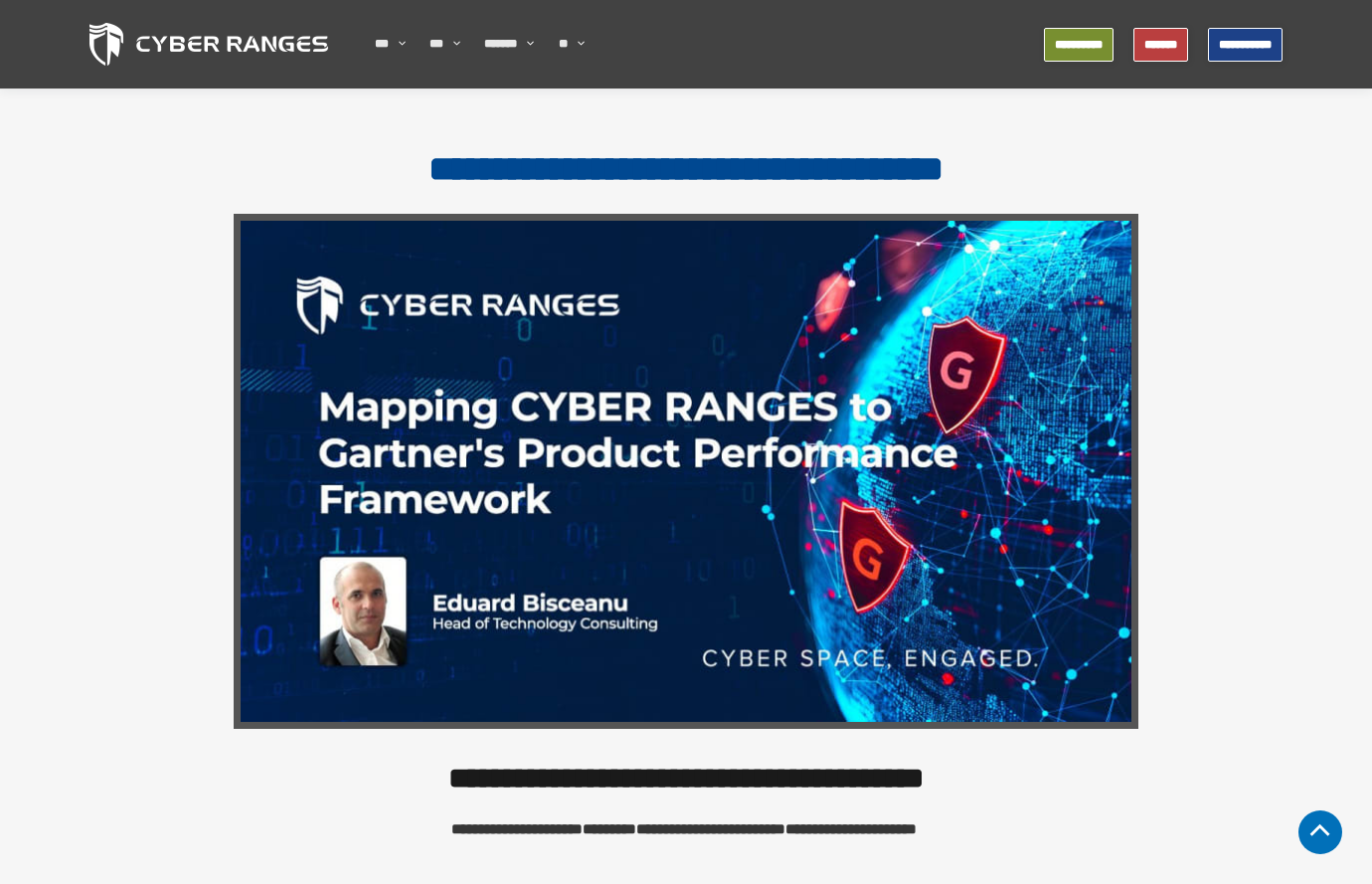 scroll, scrollTop: 1790, scrollLeft: 0, axis: vertical 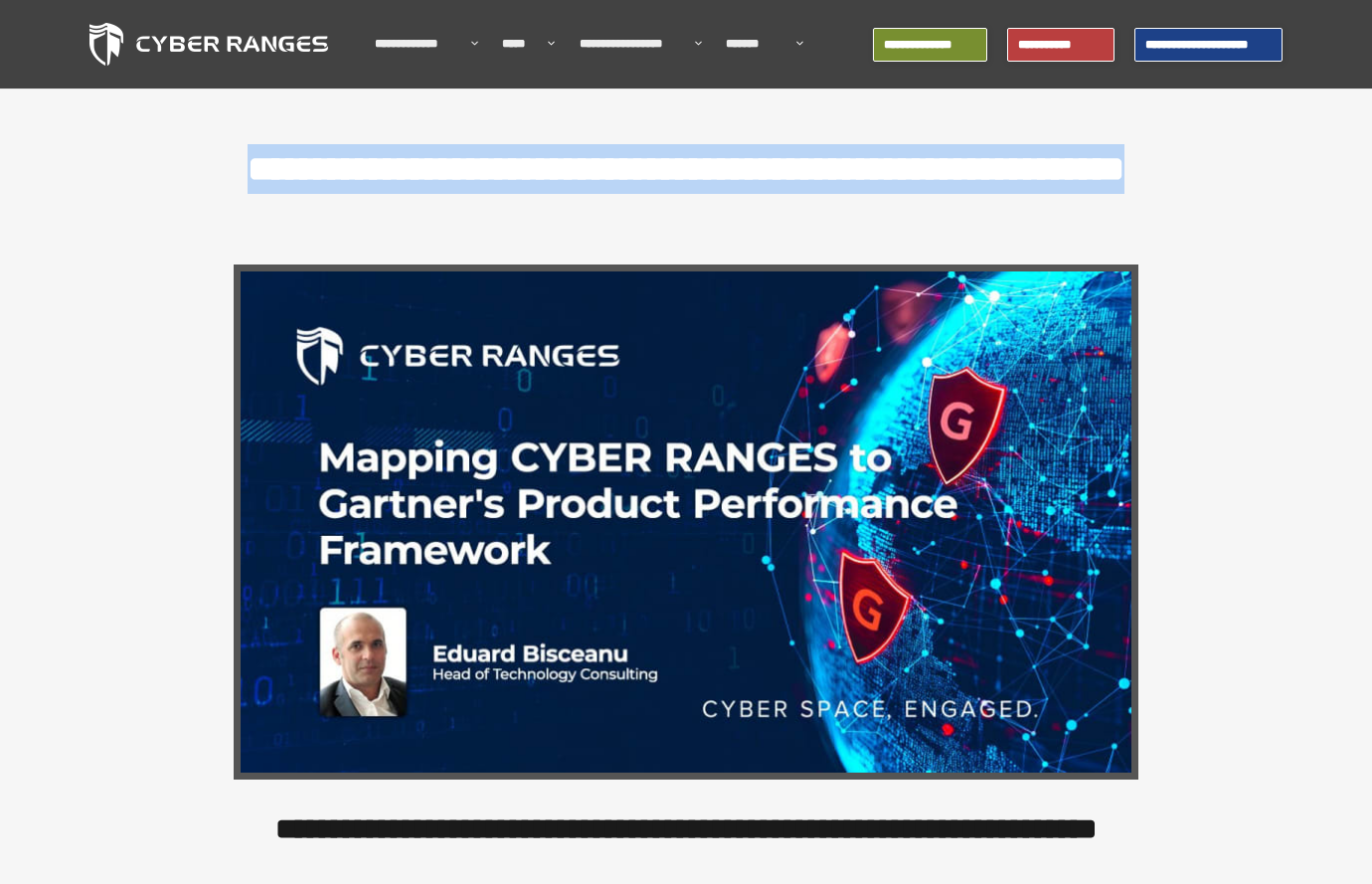 drag, startPoint x: 317, startPoint y: 165, endPoint x: 1122, endPoint y: 224, distance: 807.15922 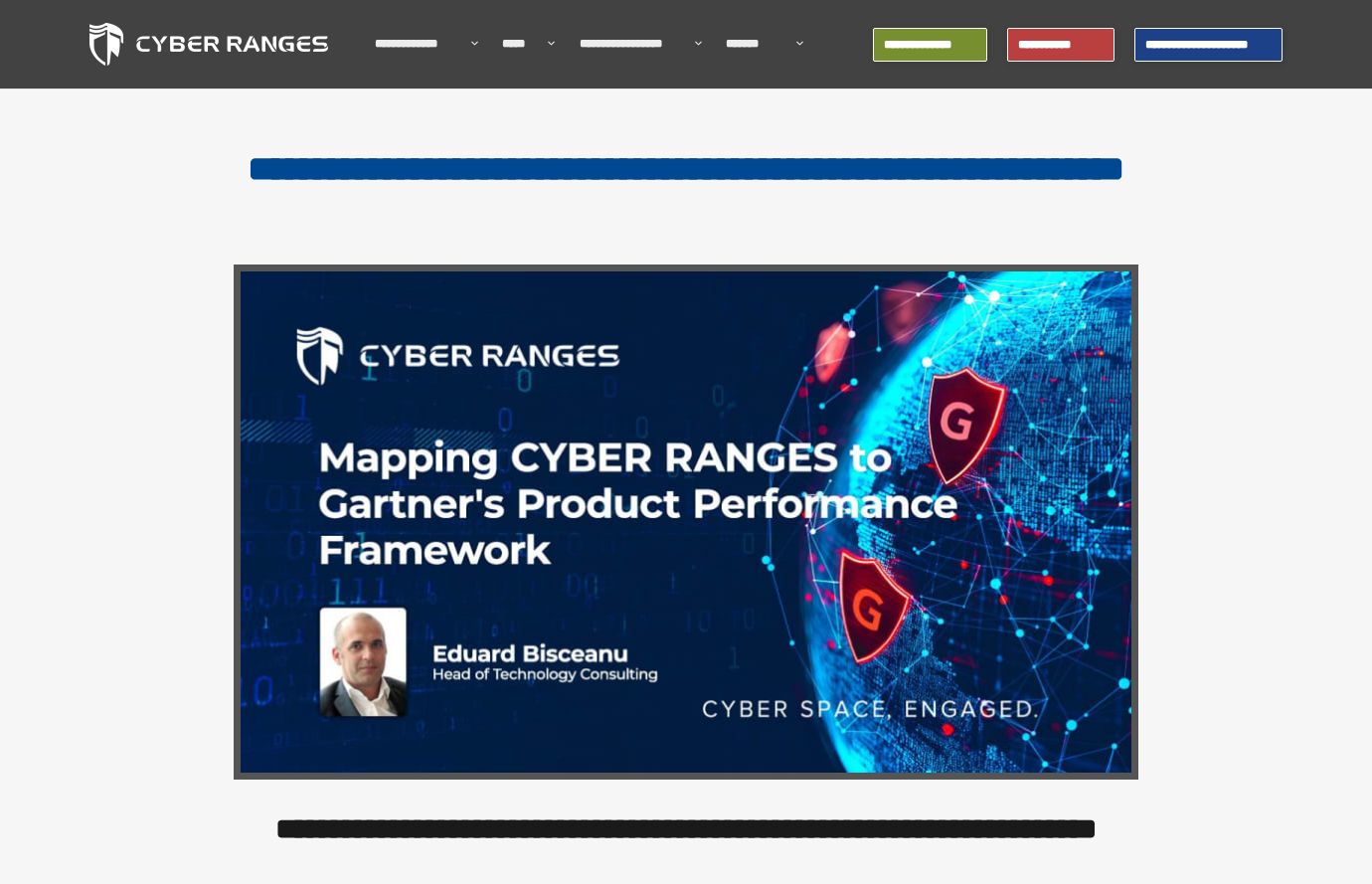 click on "**********" at bounding box center [686, 194] 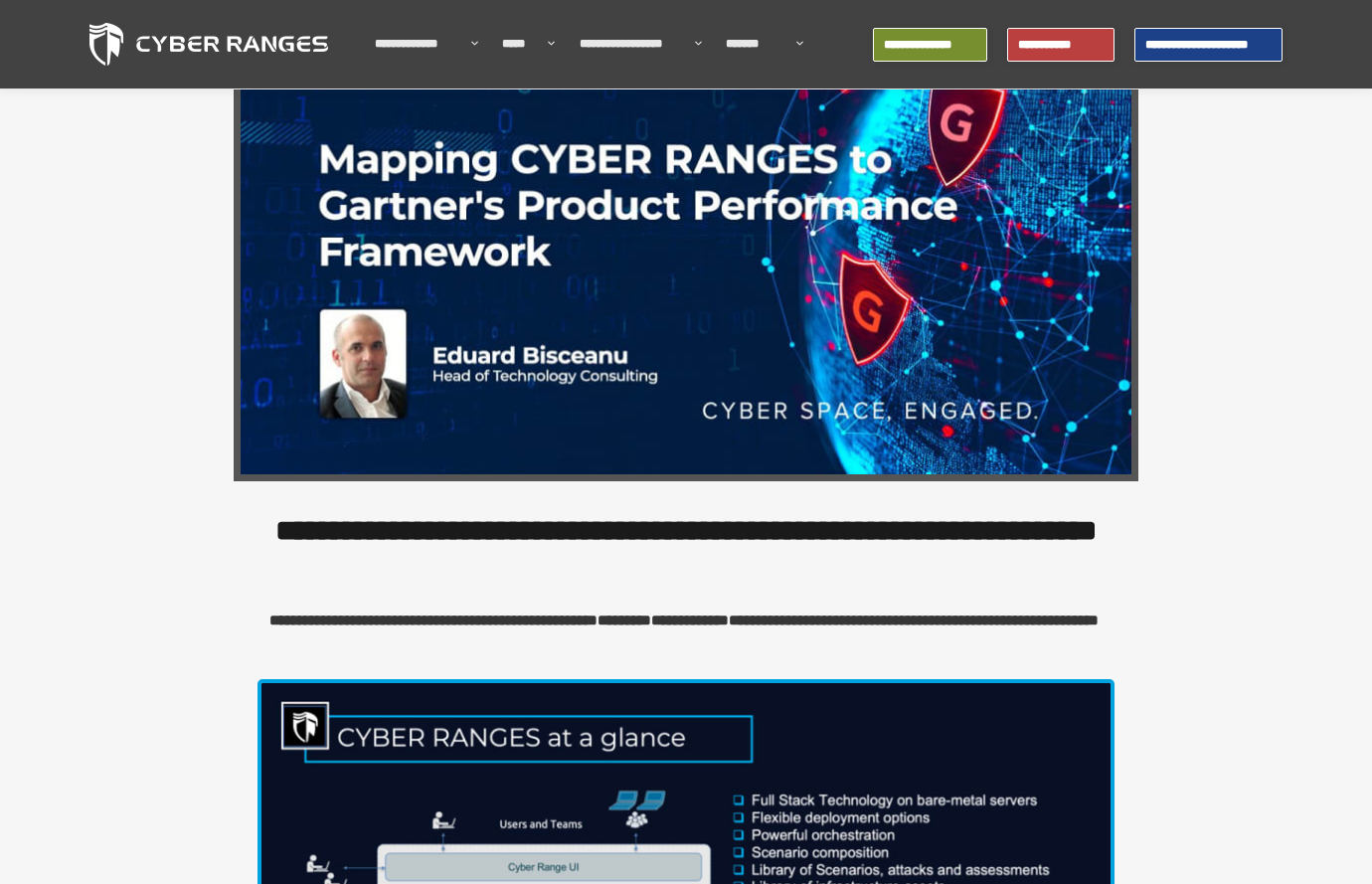 scroll, scrollTop: 0, scrollLeft: 0, axis: both 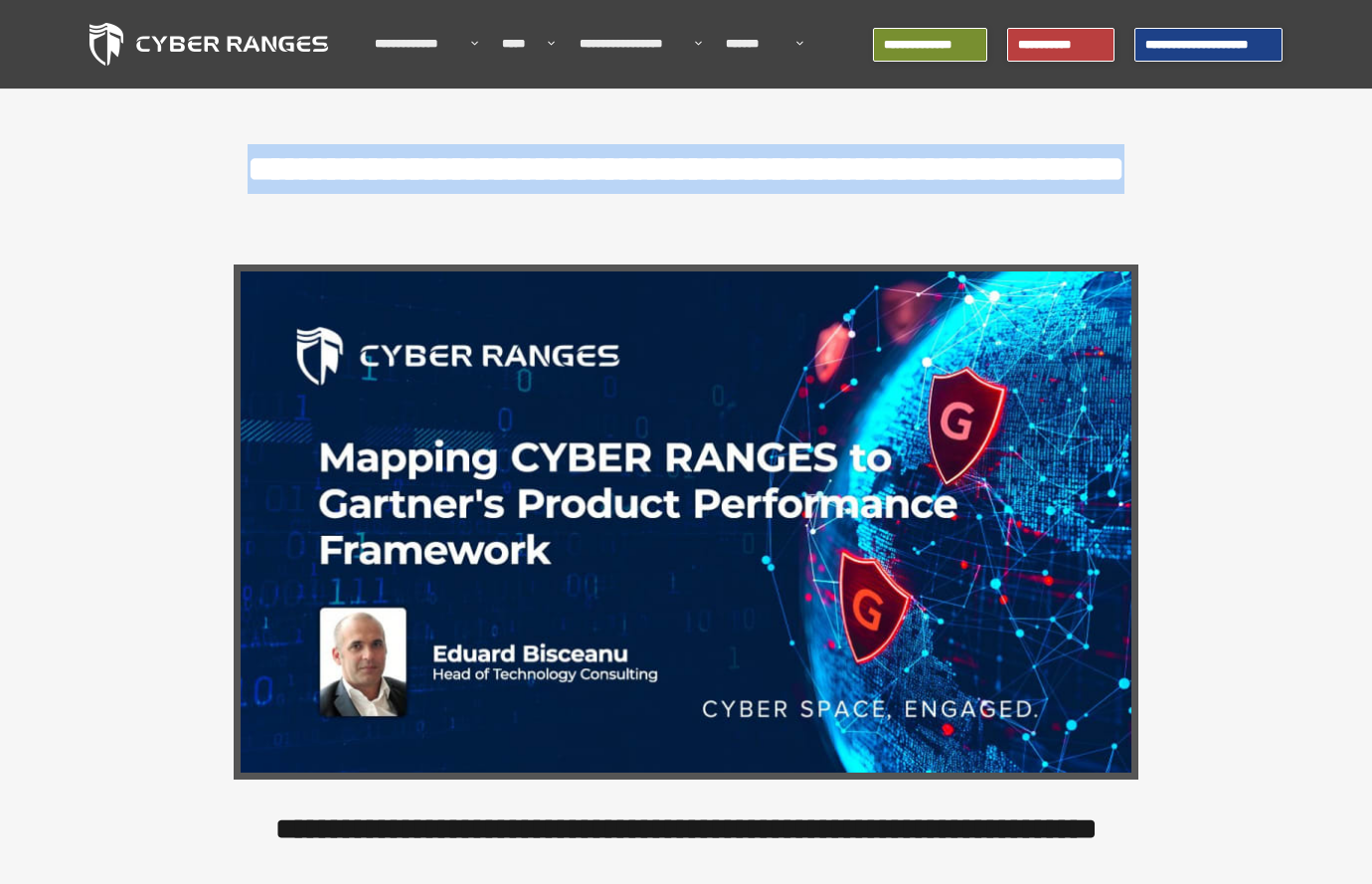 drag, startPoint x: 321, startPoint y: 167, endPoint x: 936, endPoint y: 218, distance: 617.11101 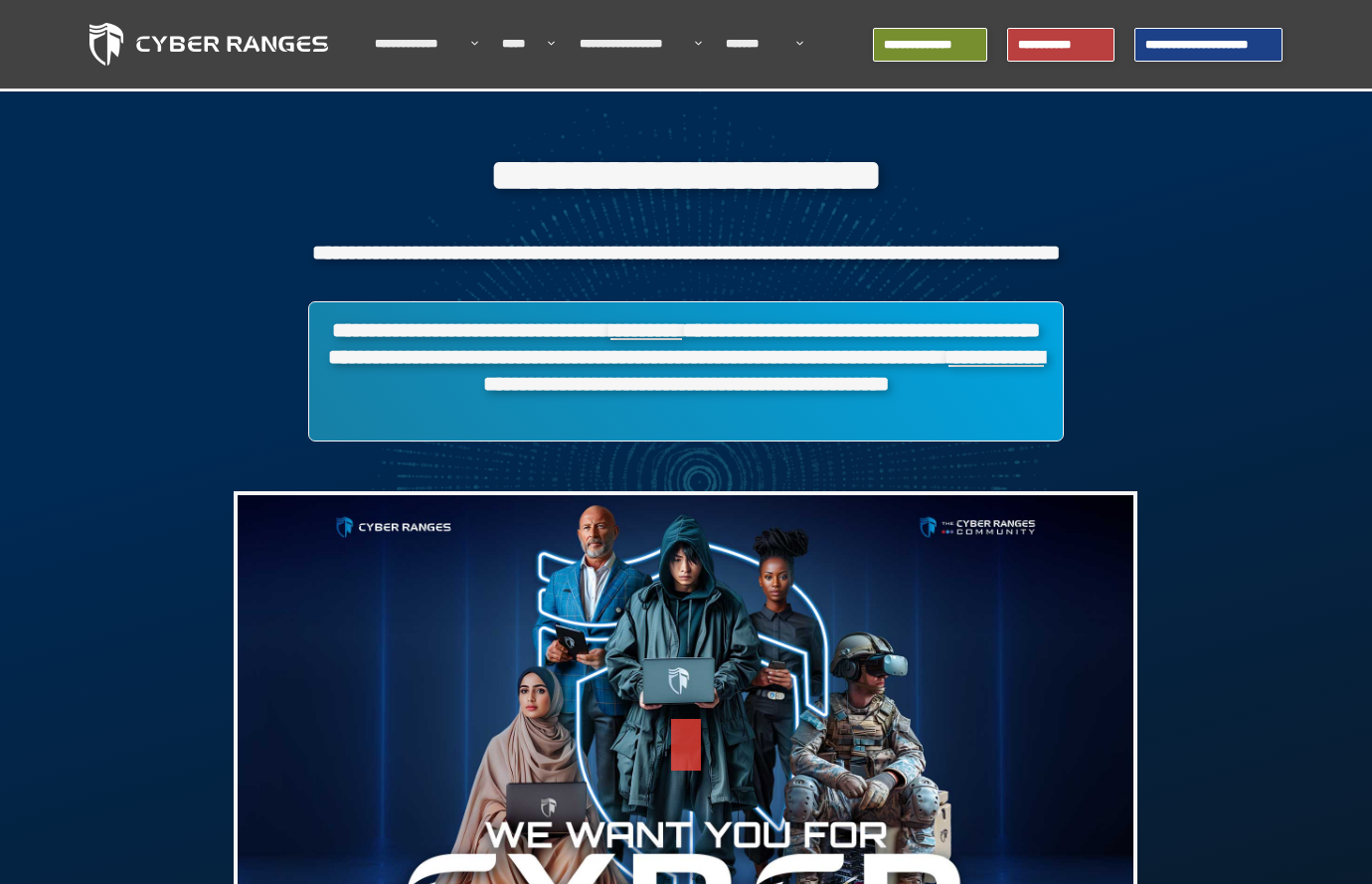 scroll, scrollTop: 0, scrollLeft: 0, axis: both 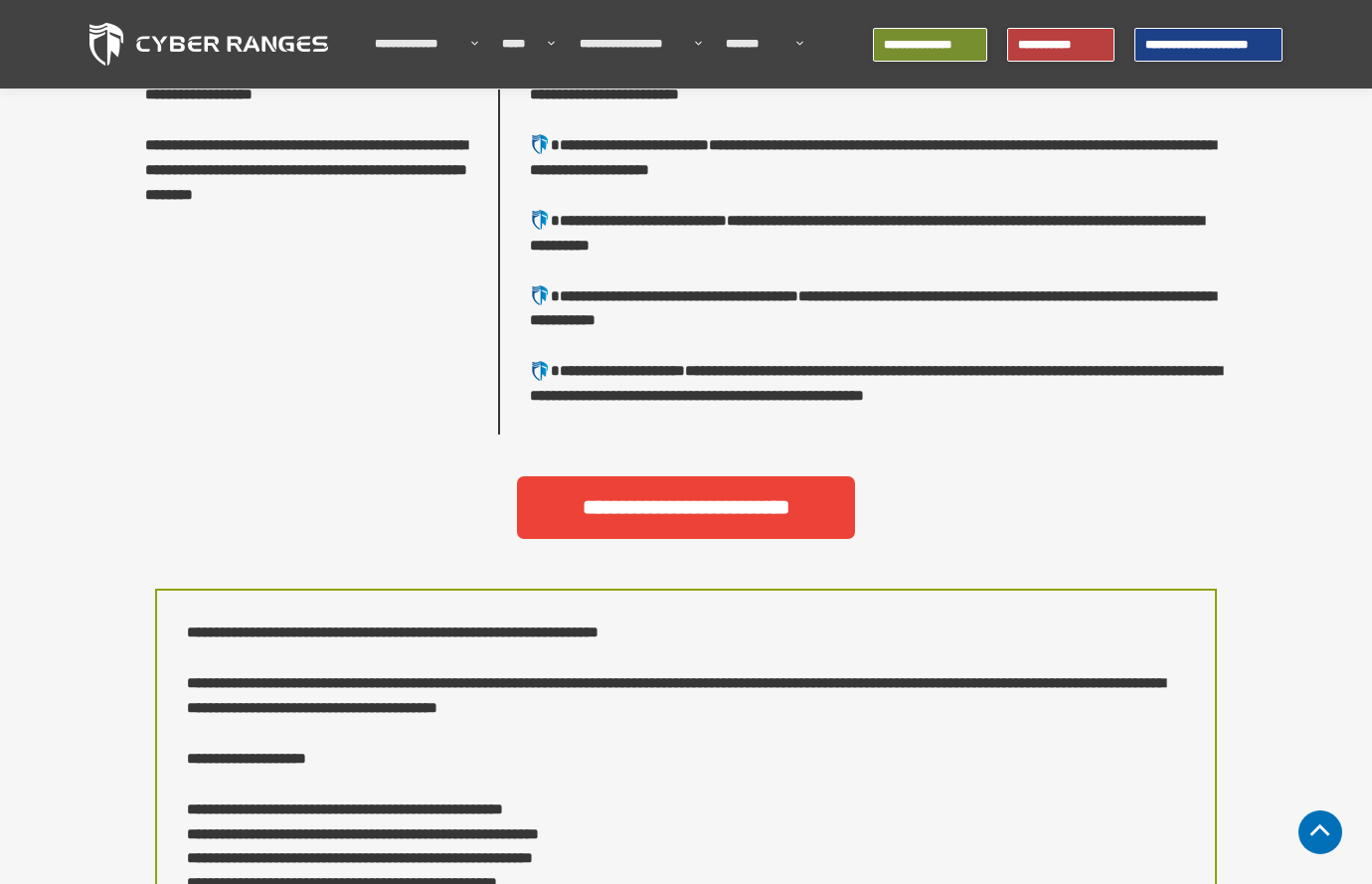 click on "**********" at bounding box center (686, 507) 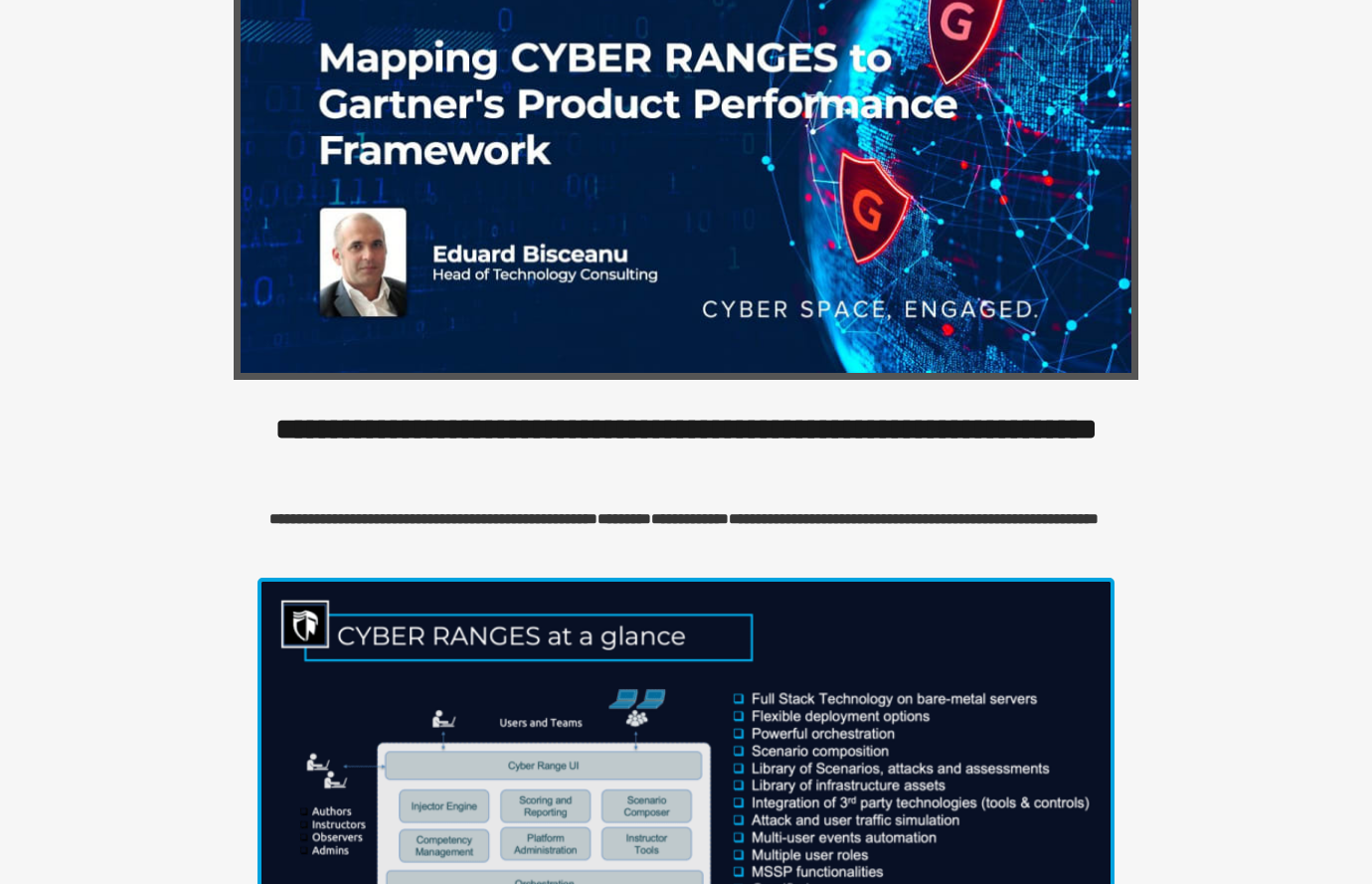scroll, scrollTop: 0, scrollLeft: 0, axis: both 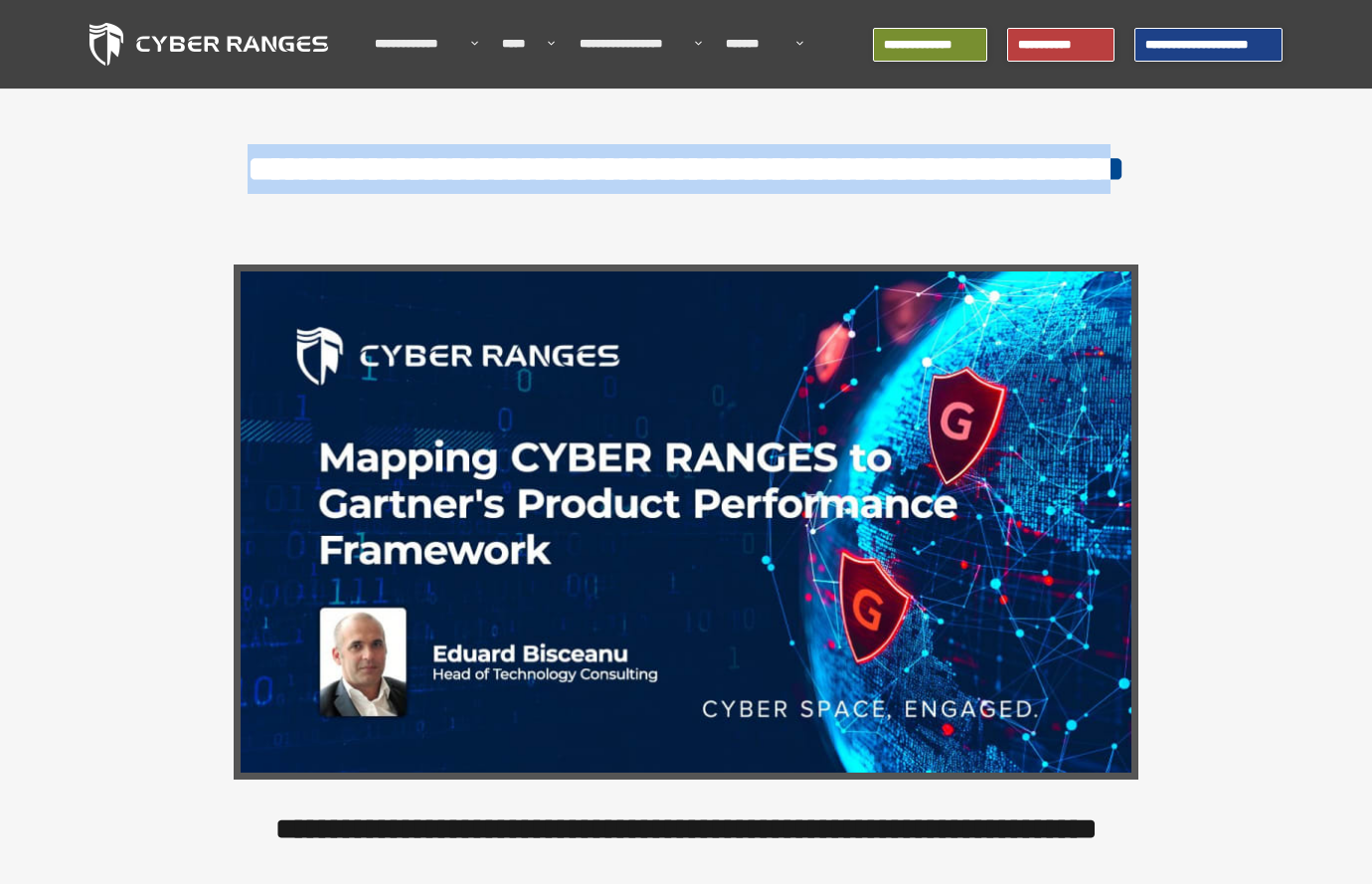 drag, startPoint x: 319, startPoint y: 174, endPoint x: 866, endPoint y: 217, distance: 548.68752 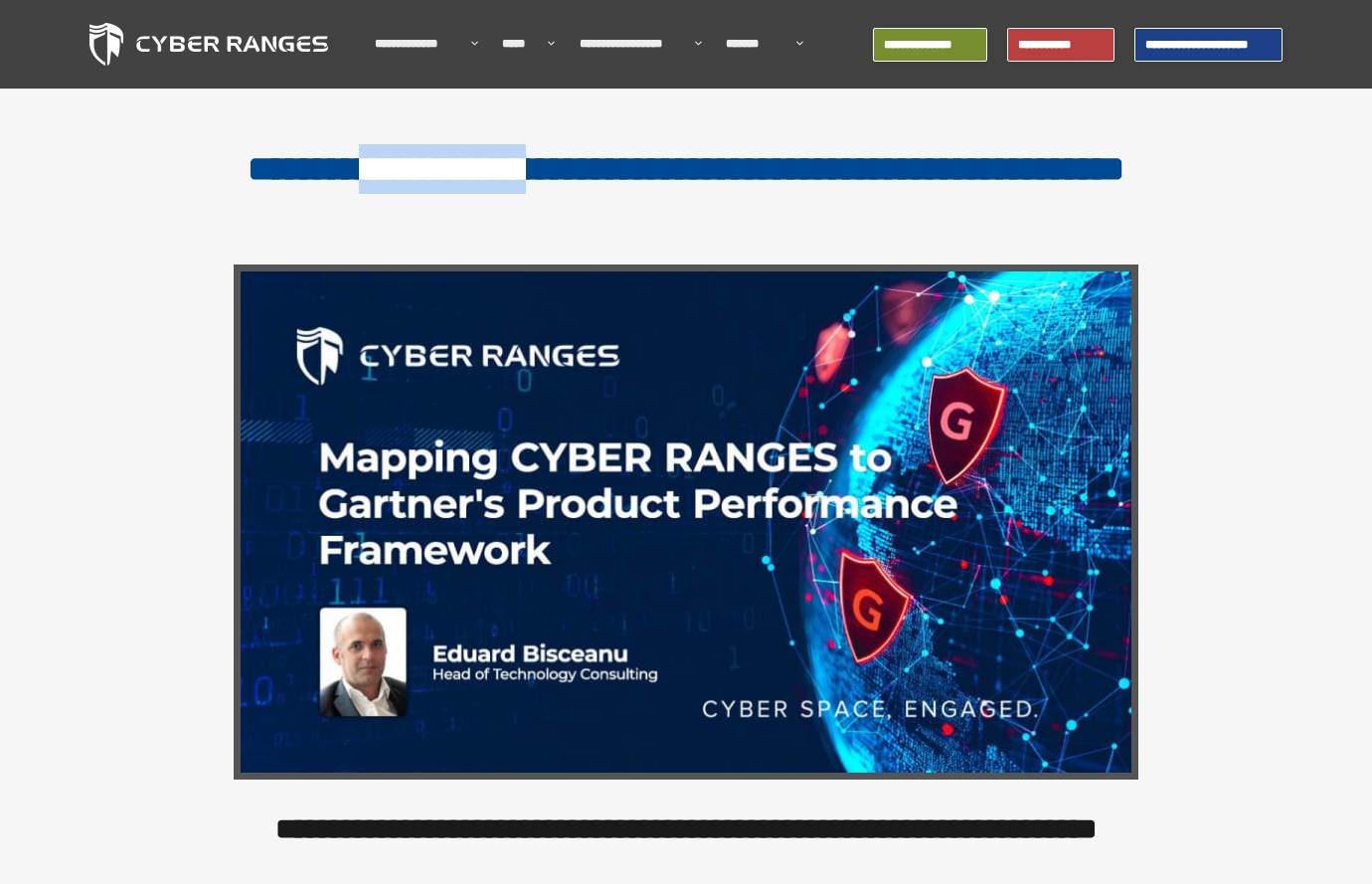 drag, startPoint x: 469, startPoint y: 169, endPoint x: 721, endPoint y: 164, distance: 252.0496 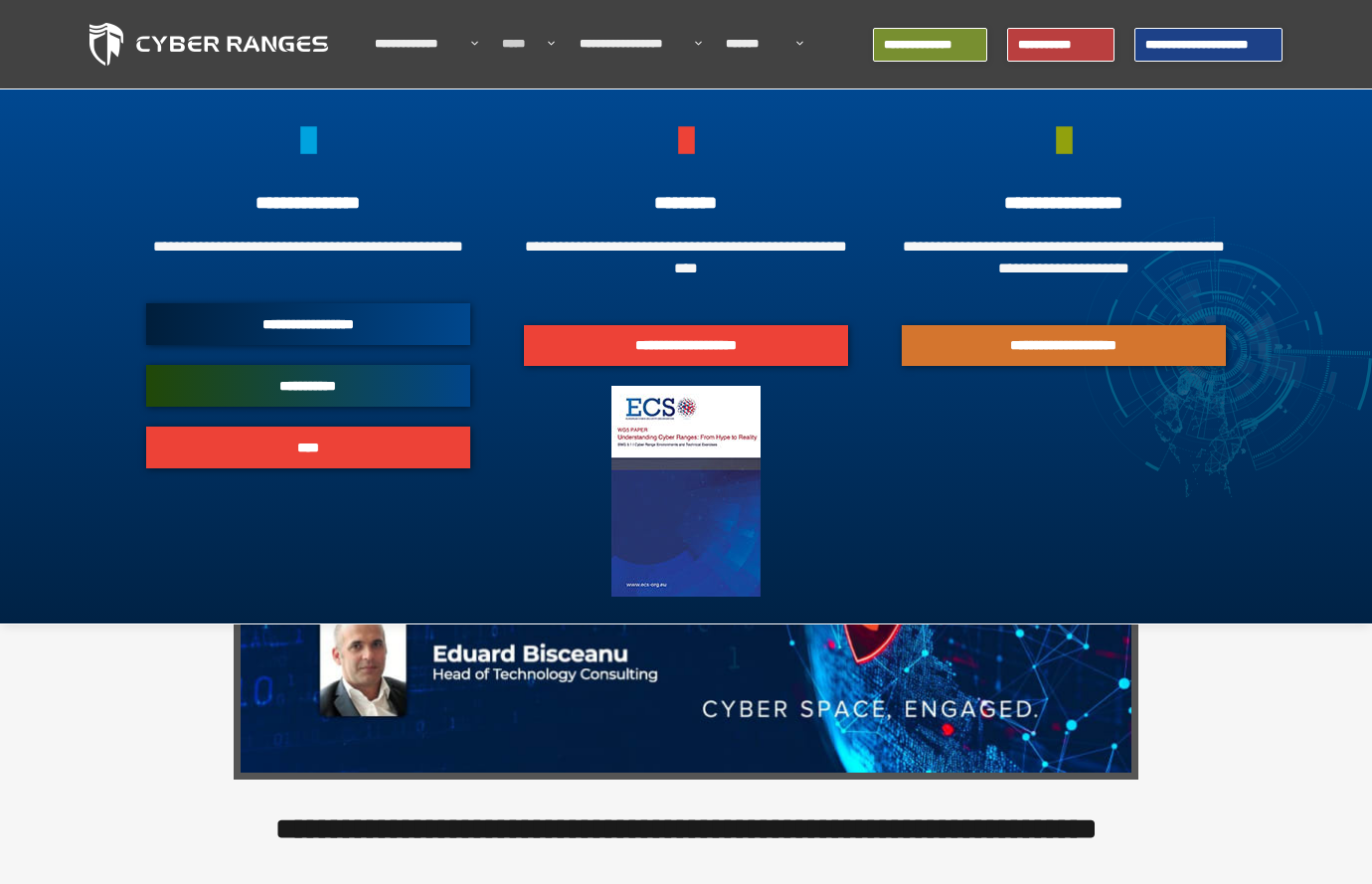 copy on "**********" 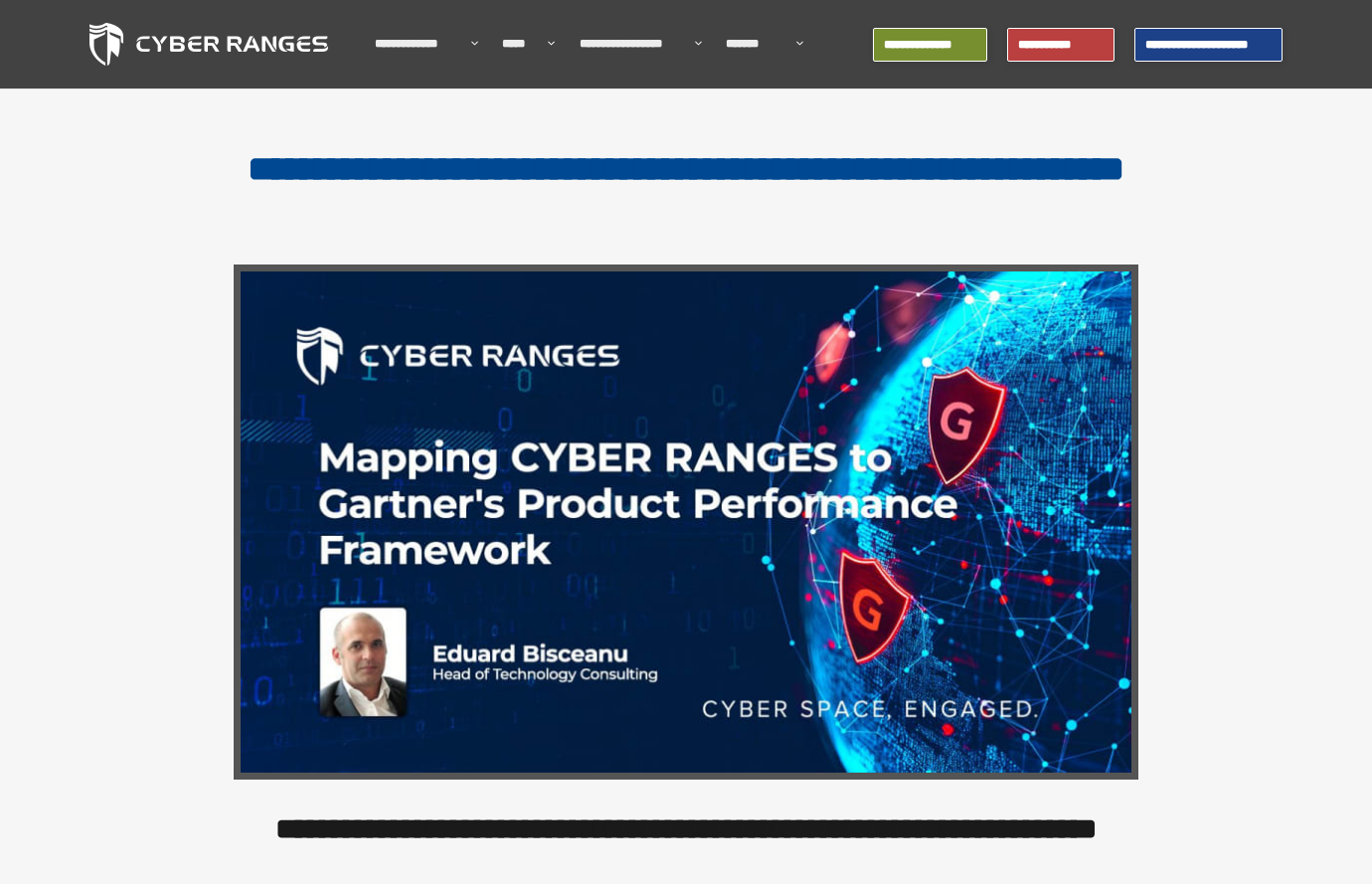 scroll, scrollTop: 0, scrollLeft: 0, axis: both 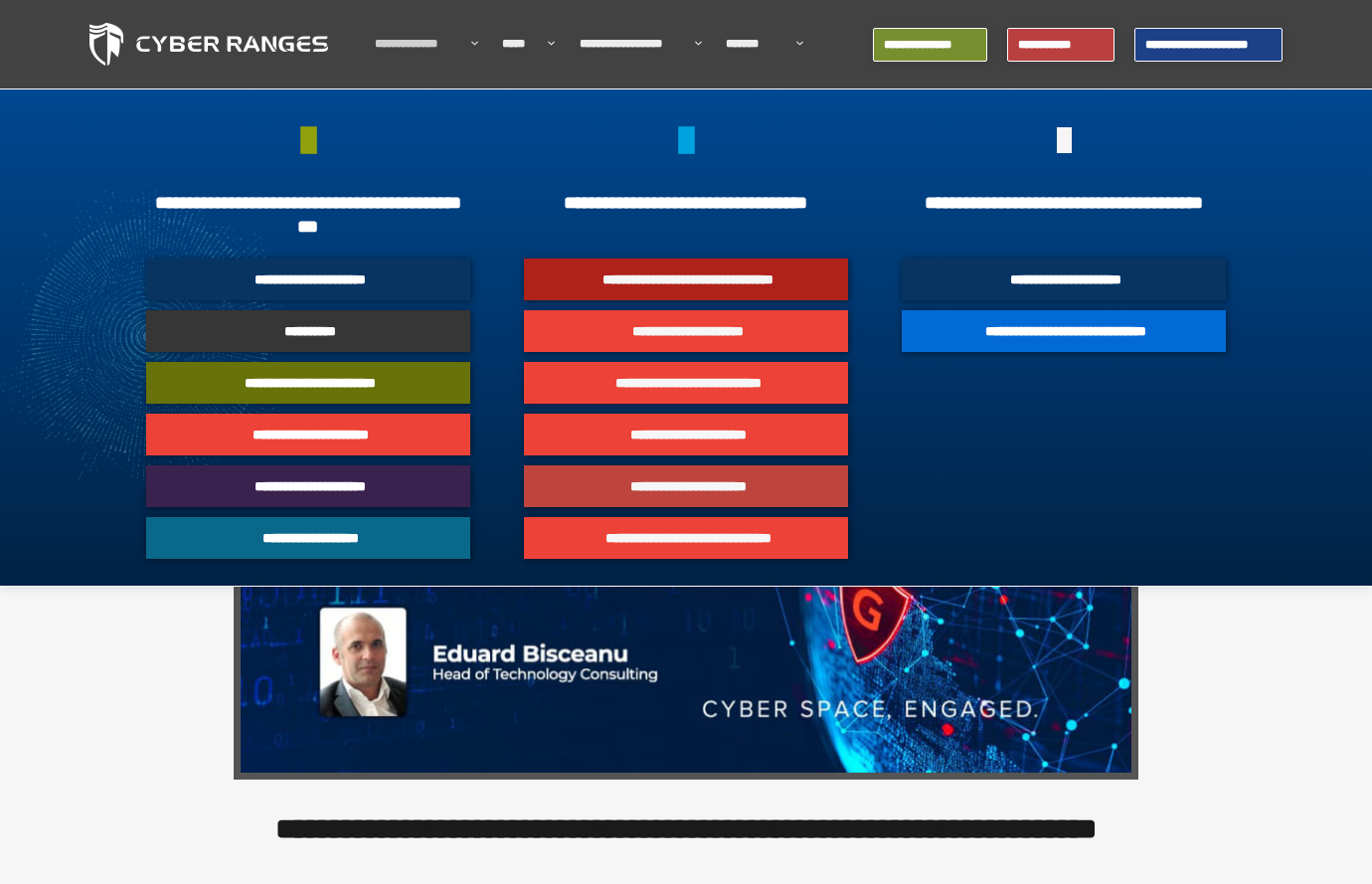 click on "**********" at bounding box center [688, 486] 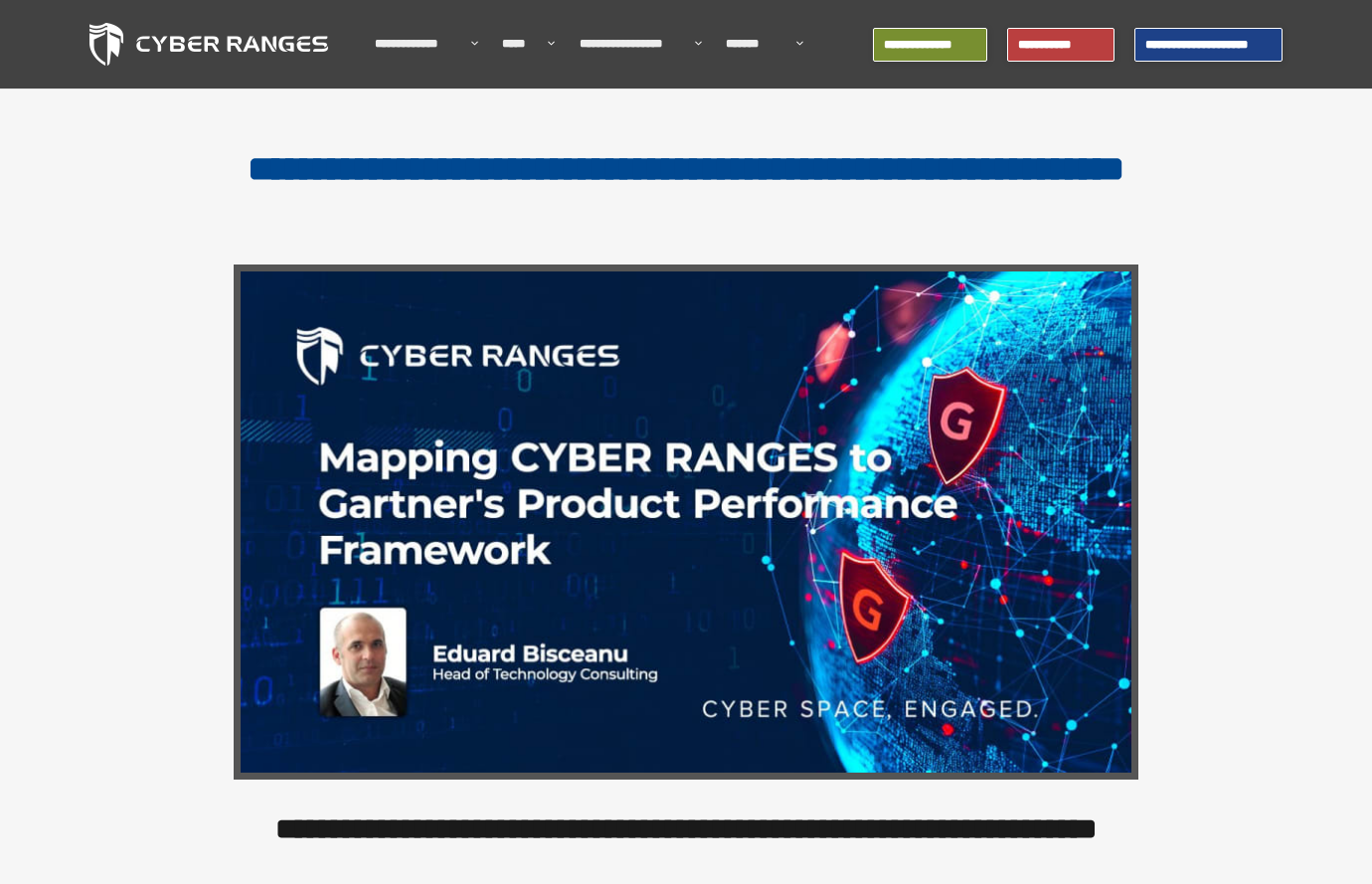 scroll, scrollTop: 0, scrollLeft: 0, axis: both 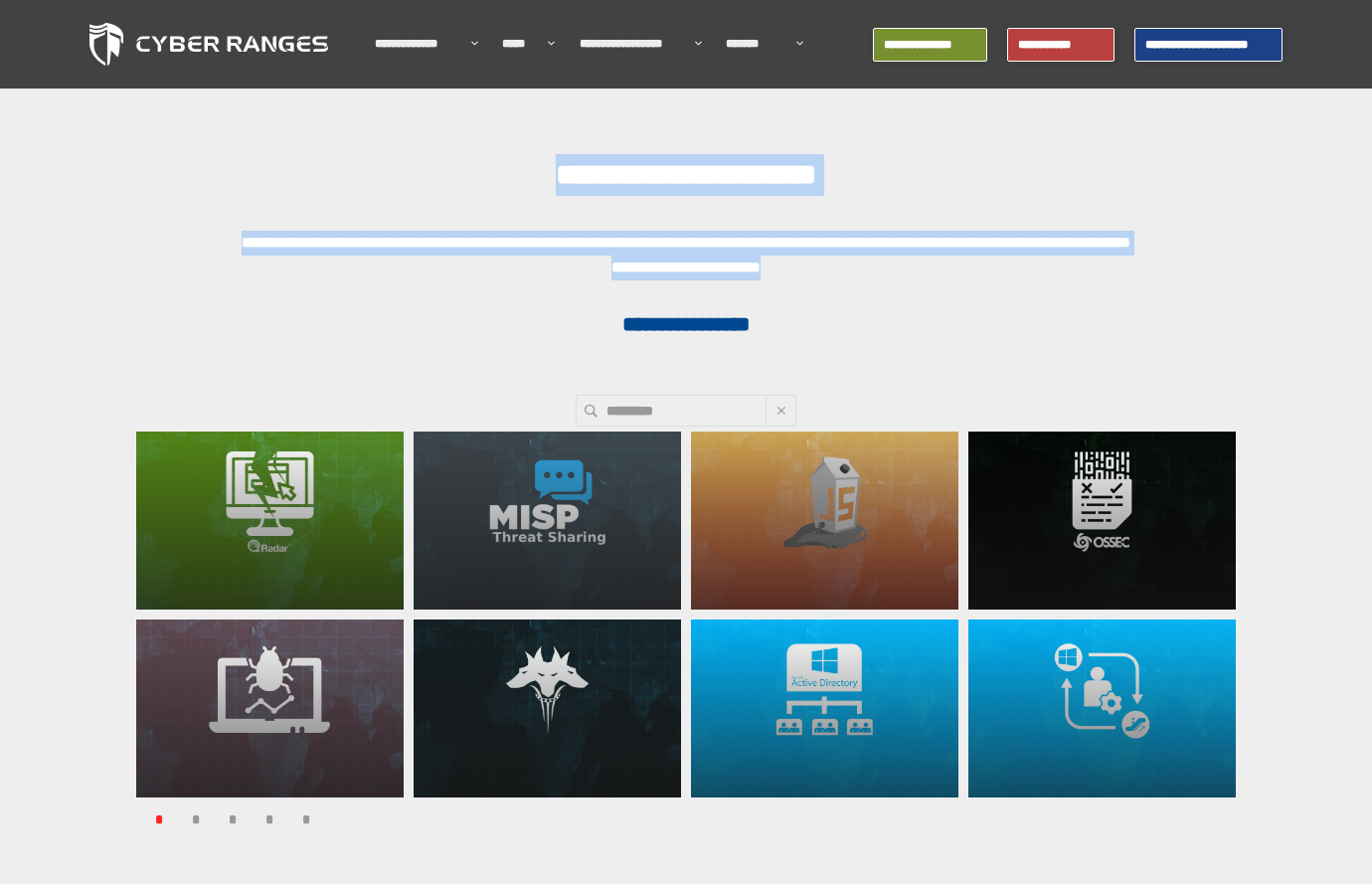 drag, startPoint x: 468, startPoint y: 163, endPoint x: 911, endPoint y: 276, distance: 457.1849 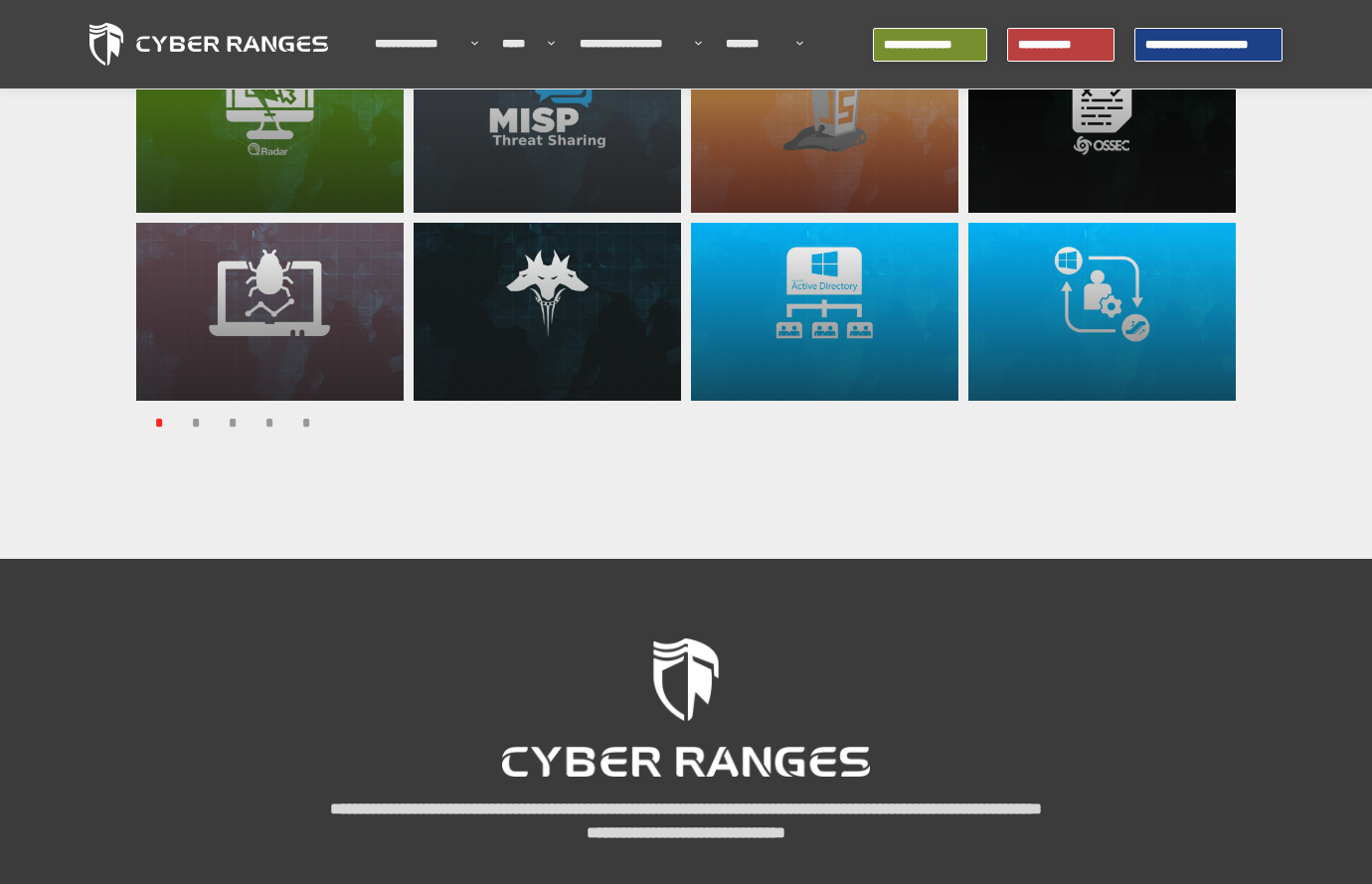 scroll, scrollTop: 199, scrollLeft: 0, axis: vertical 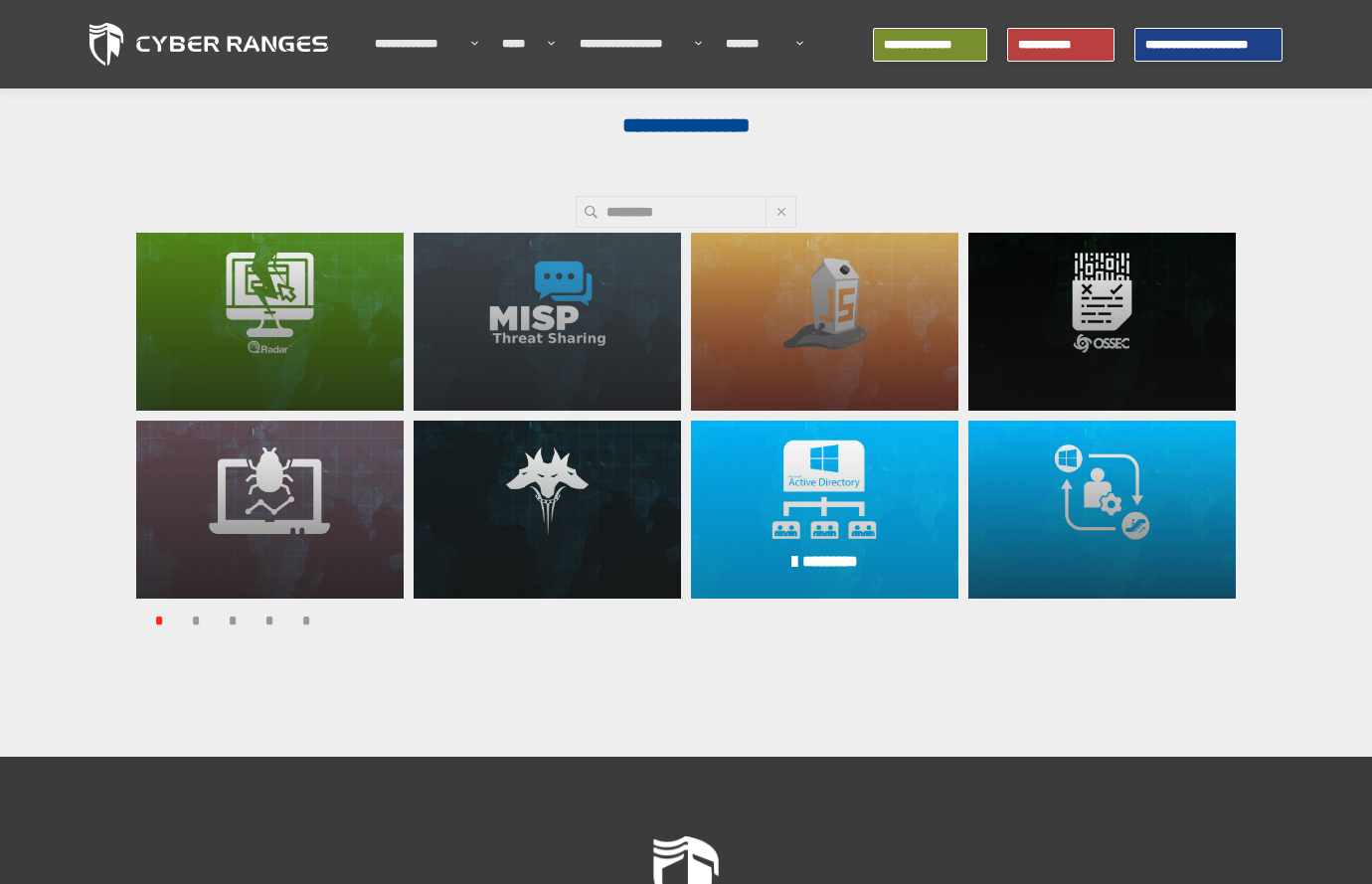 click on "**********" at bounding box center [824, 509] 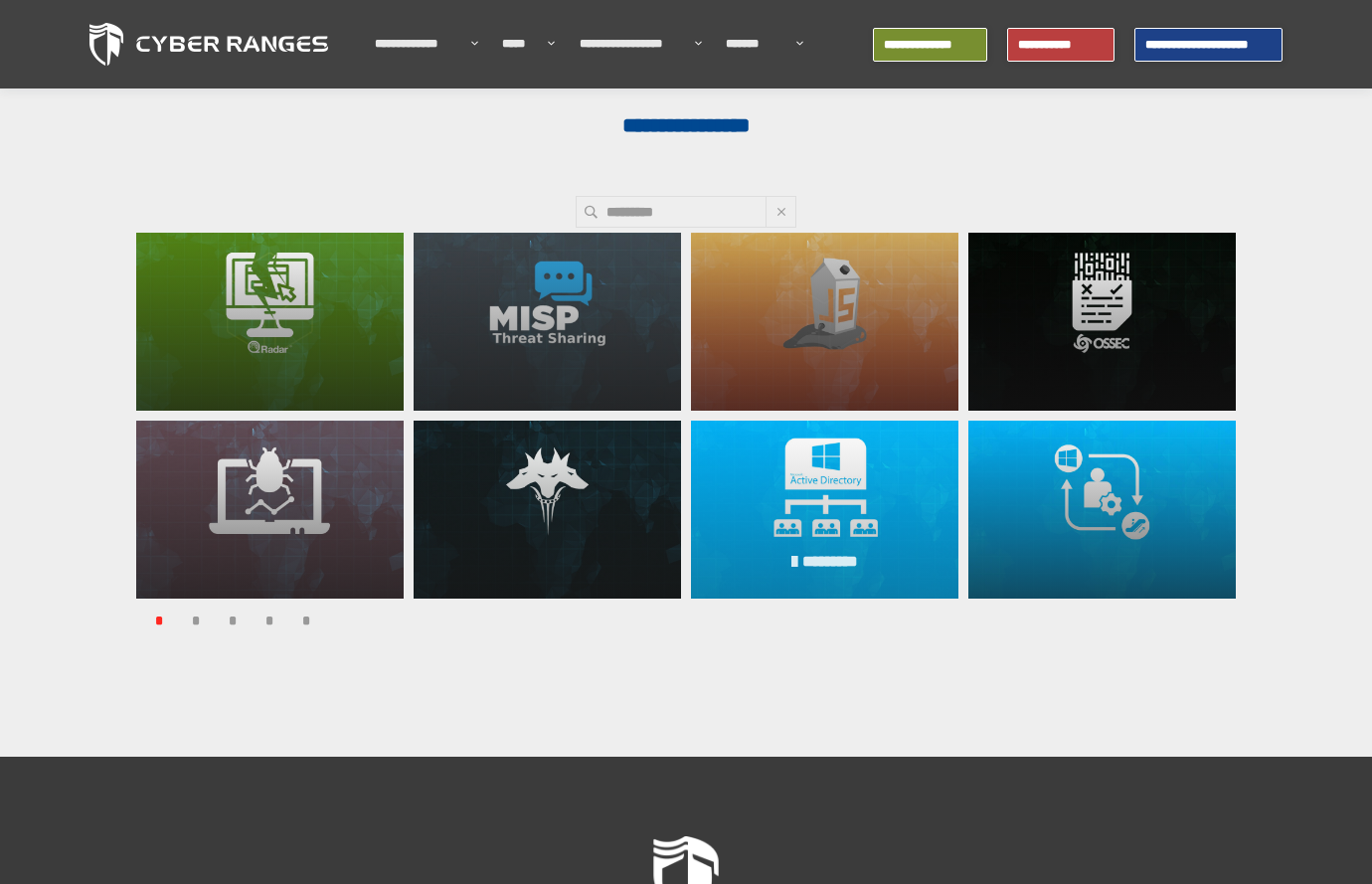 click at bounding box center (796, 562) 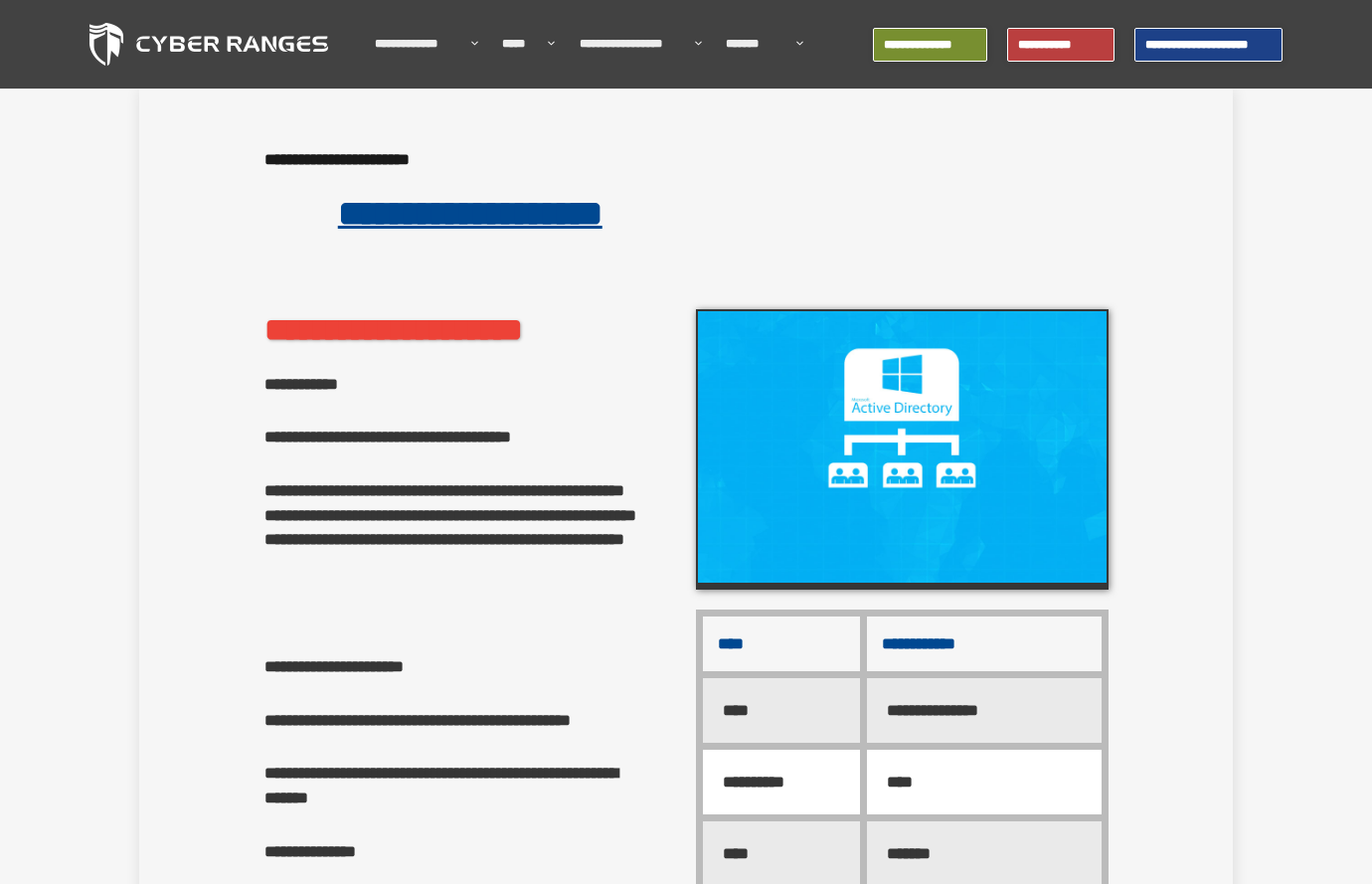 scroll, scrollTop: 0, scrollLeft: 0, axis: both 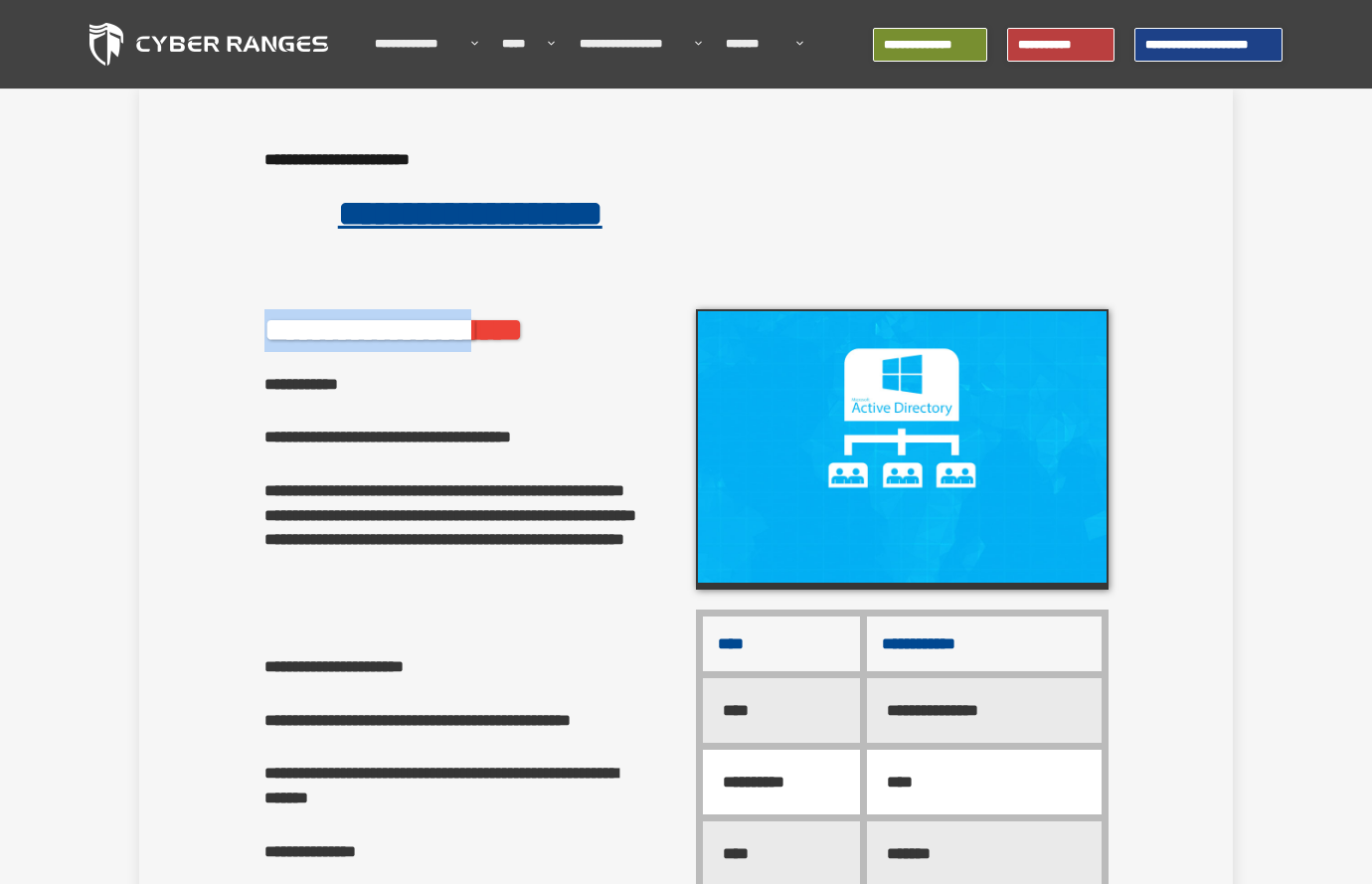 drag, startPoint x: 265, startPoint y: 322, endPoint x: 583, endPoint y: 359, distance: 320.1453 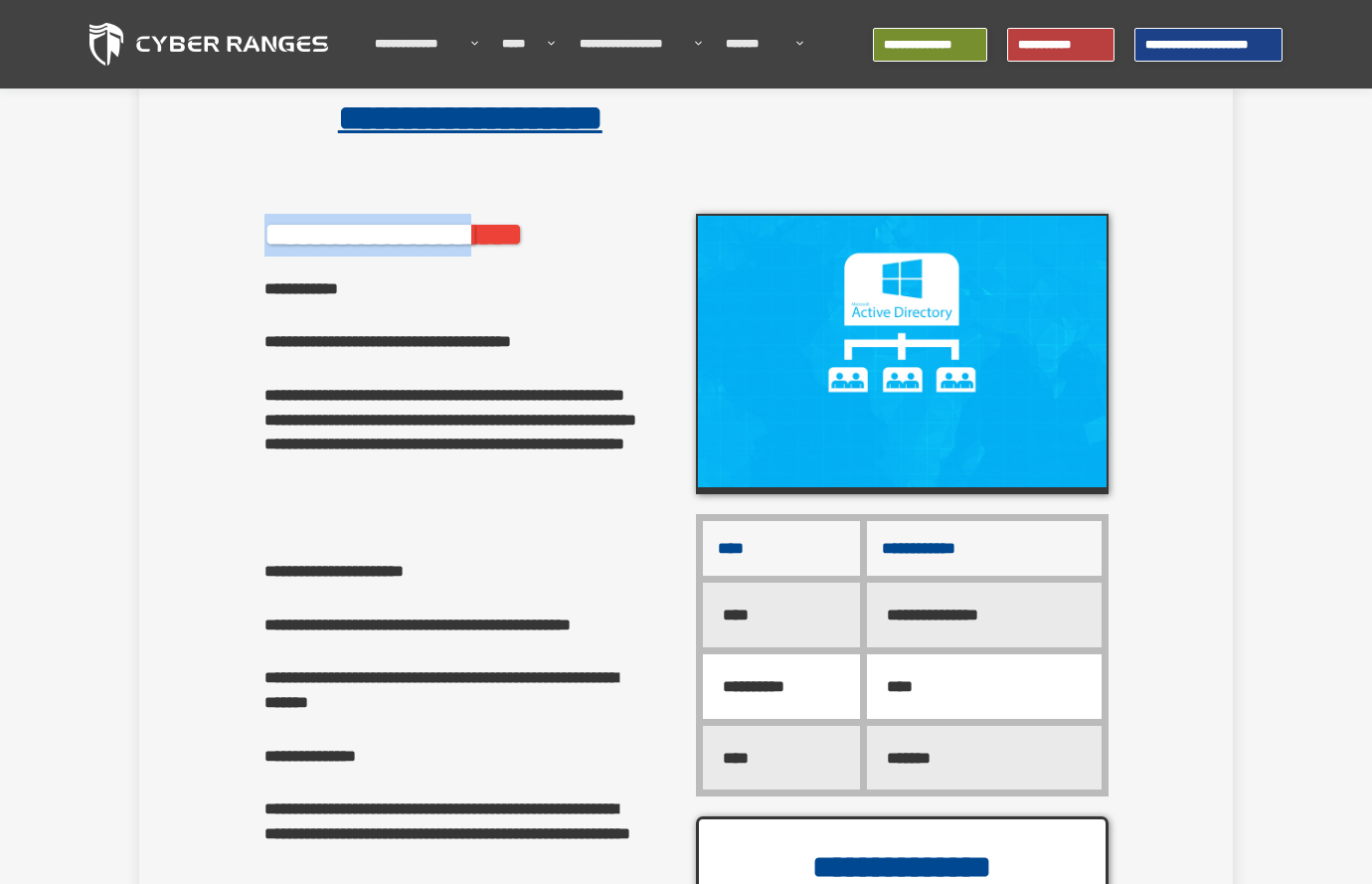 scroll, scrollTop: 199, scrollLeft: 0, axis: vertical 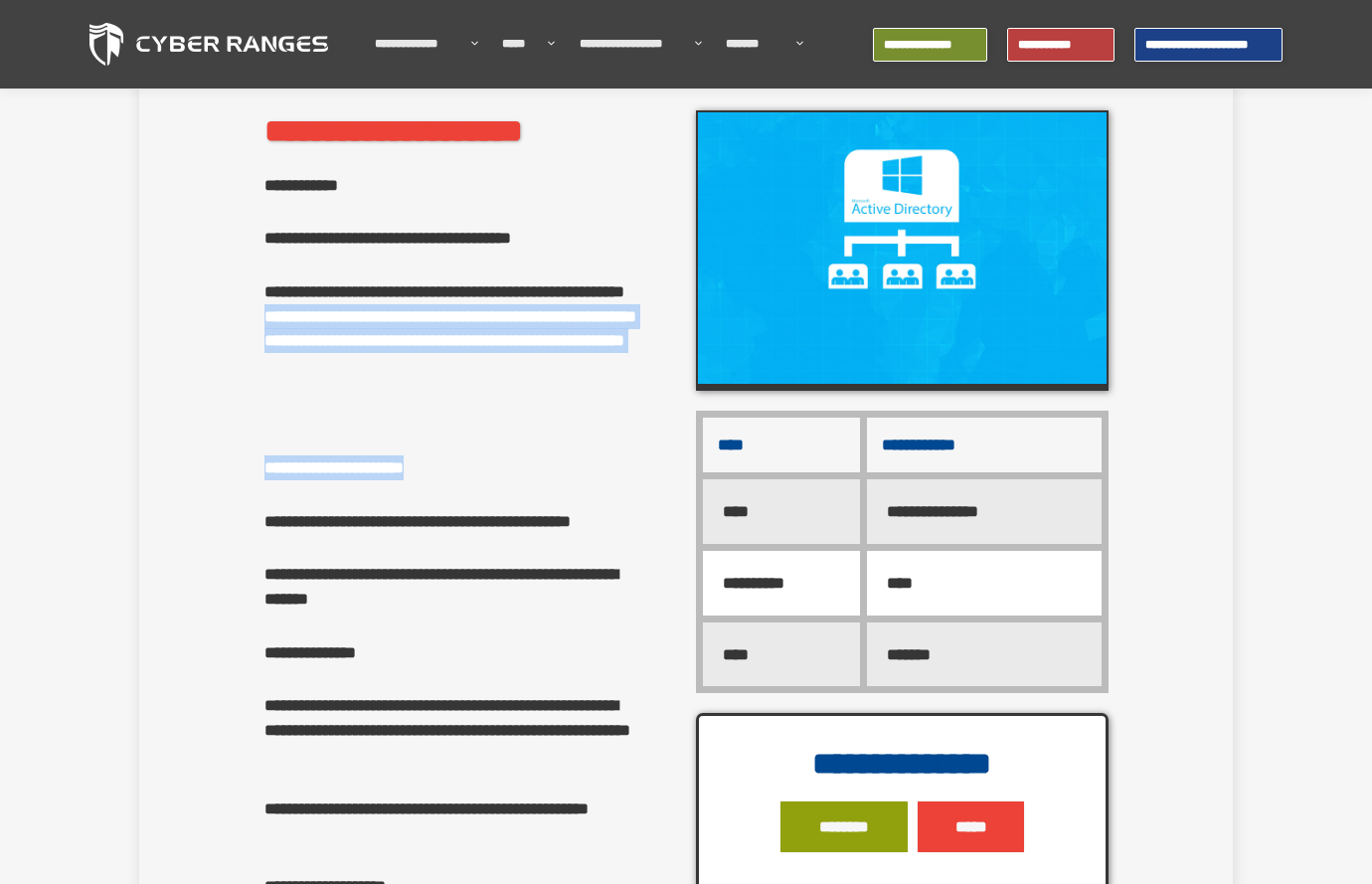 drag, startPoint x: 264, startPoint y: 348, endPoint x: 648, endPoint y: 440, distance: 394.8671 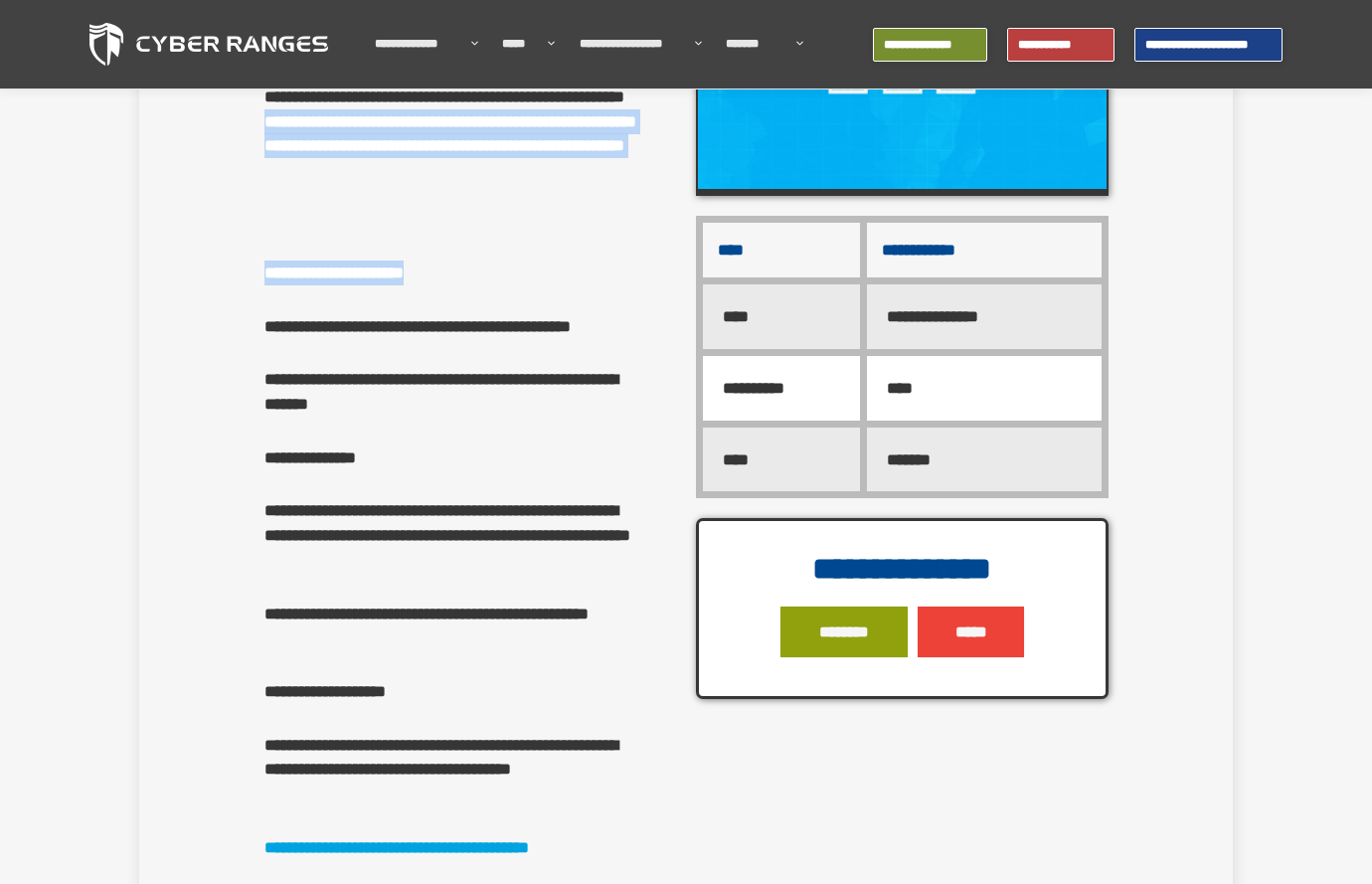 scroll, scrollTop: 398, scrollLeft: 0, axis: vertical 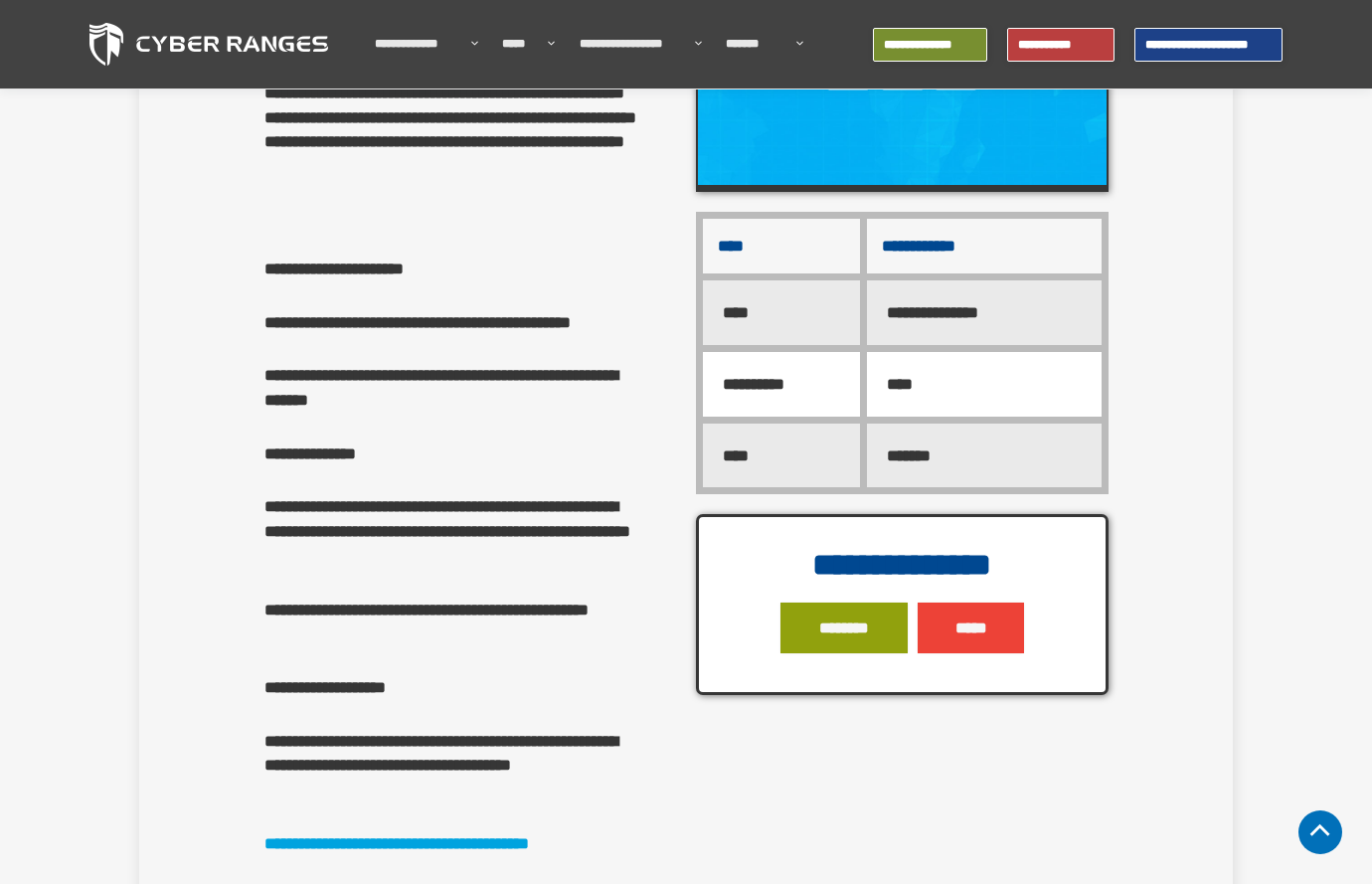 click on "**********" at bounding box center [454, 388] 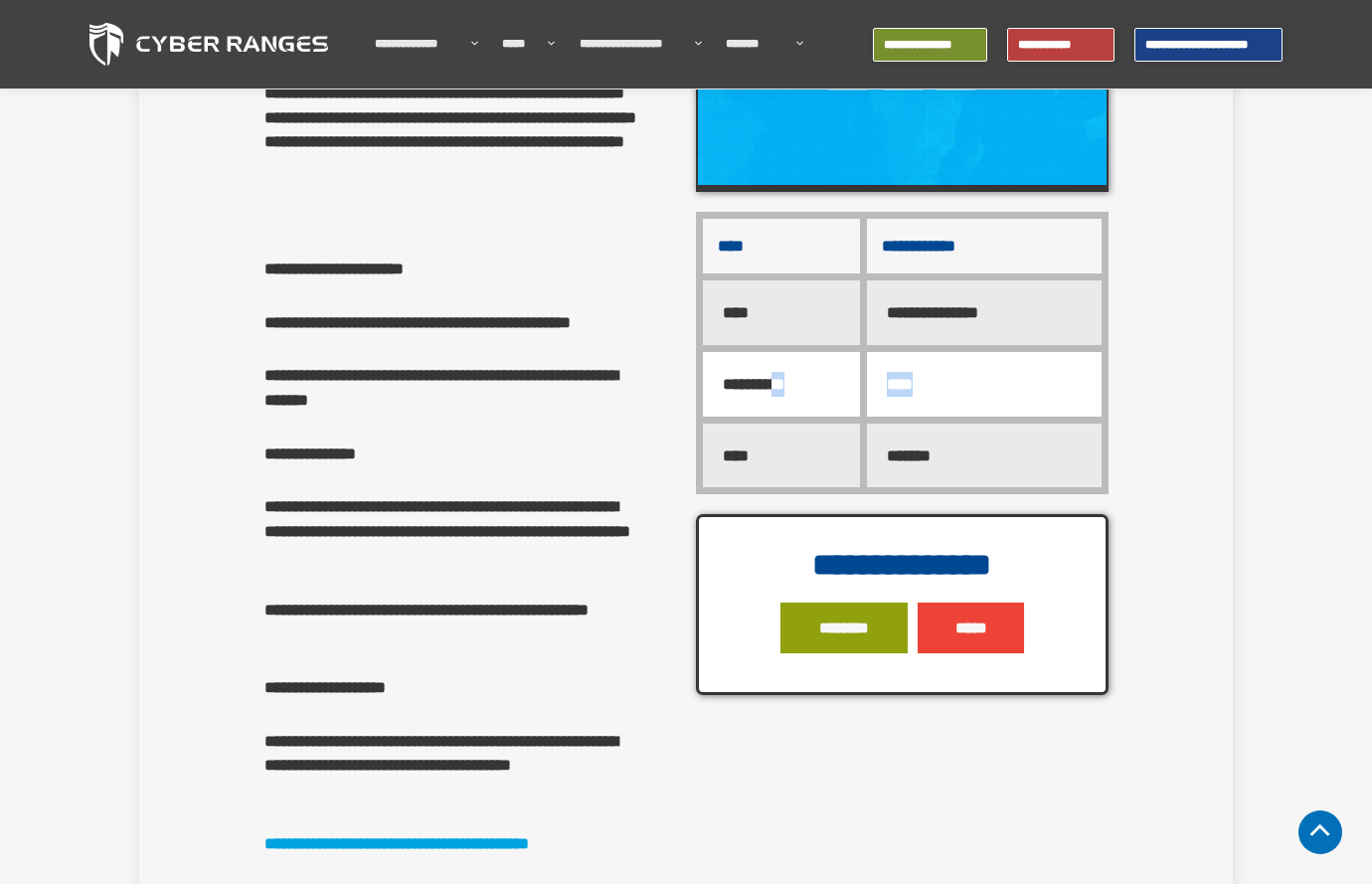 drag, startPoint x: 930, startPoint y: 387, endPoint x: 801, endPoint y: 375, distance: 129.55694 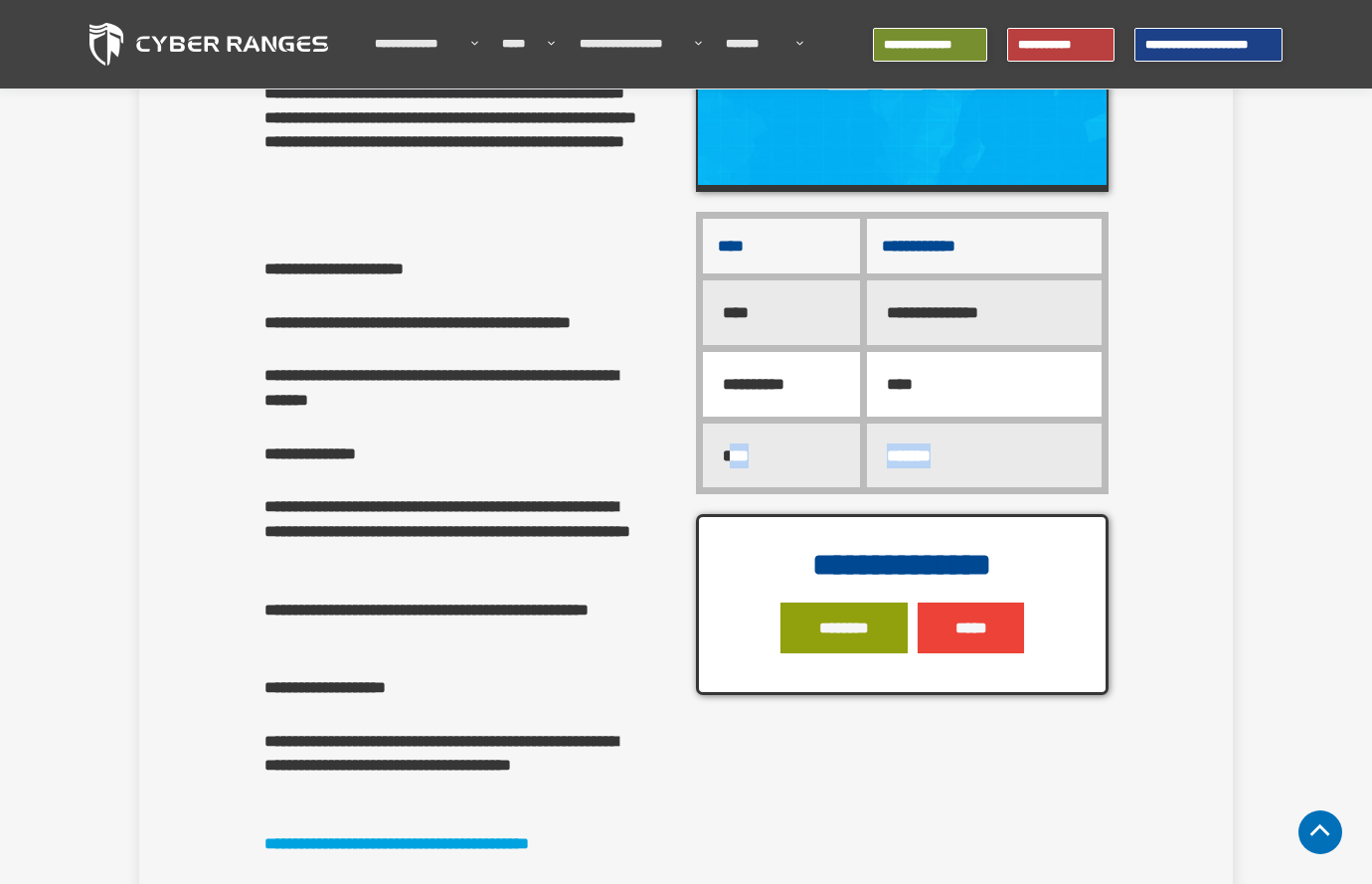 drag, startPoint x: 735, startPoint y: 454, endPoint x: 1048, endPoint y: 465, distance: 313.19323 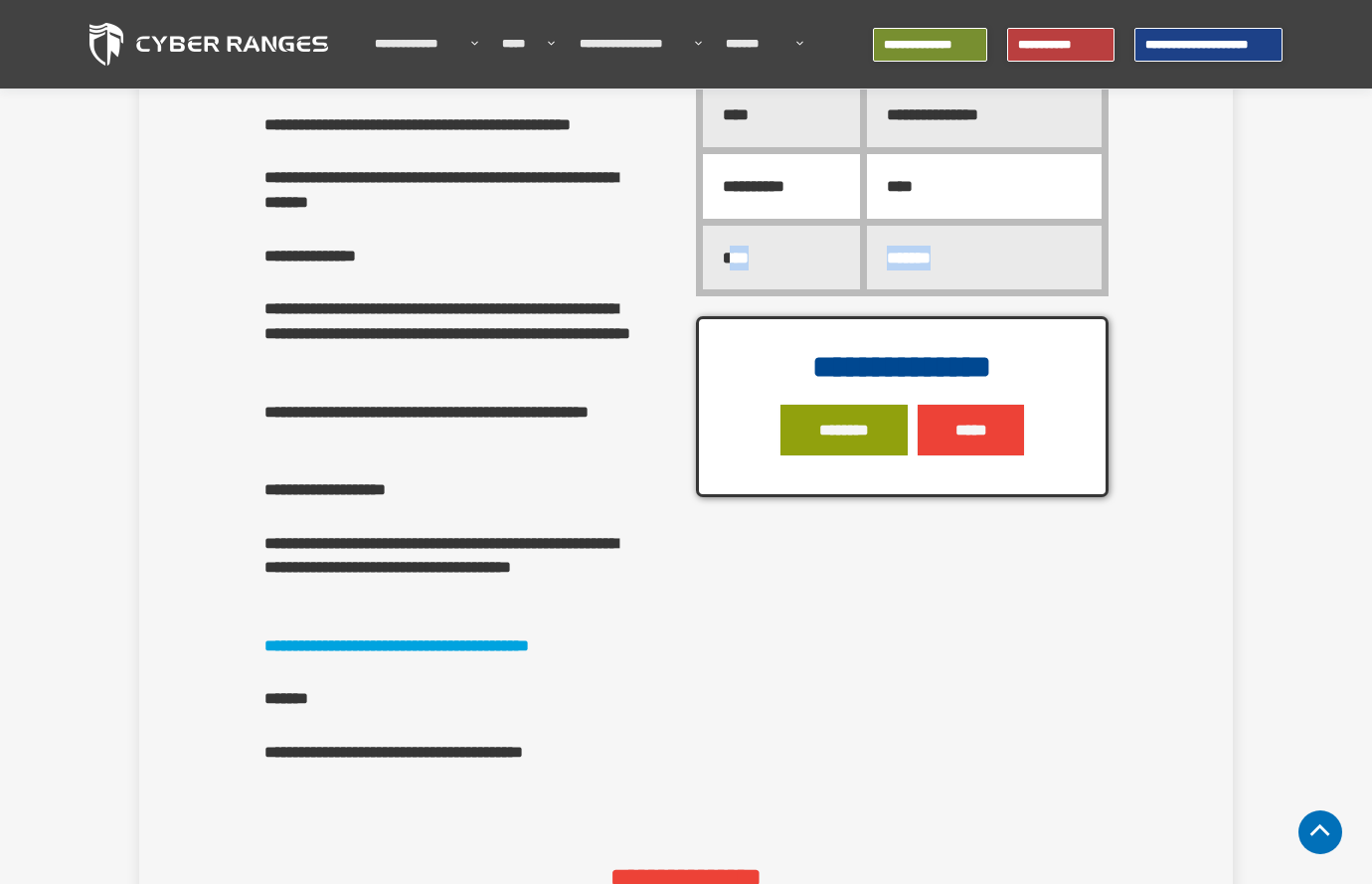 scroll, scrollTop: 597, scrollLeft: 0, axis: vertical 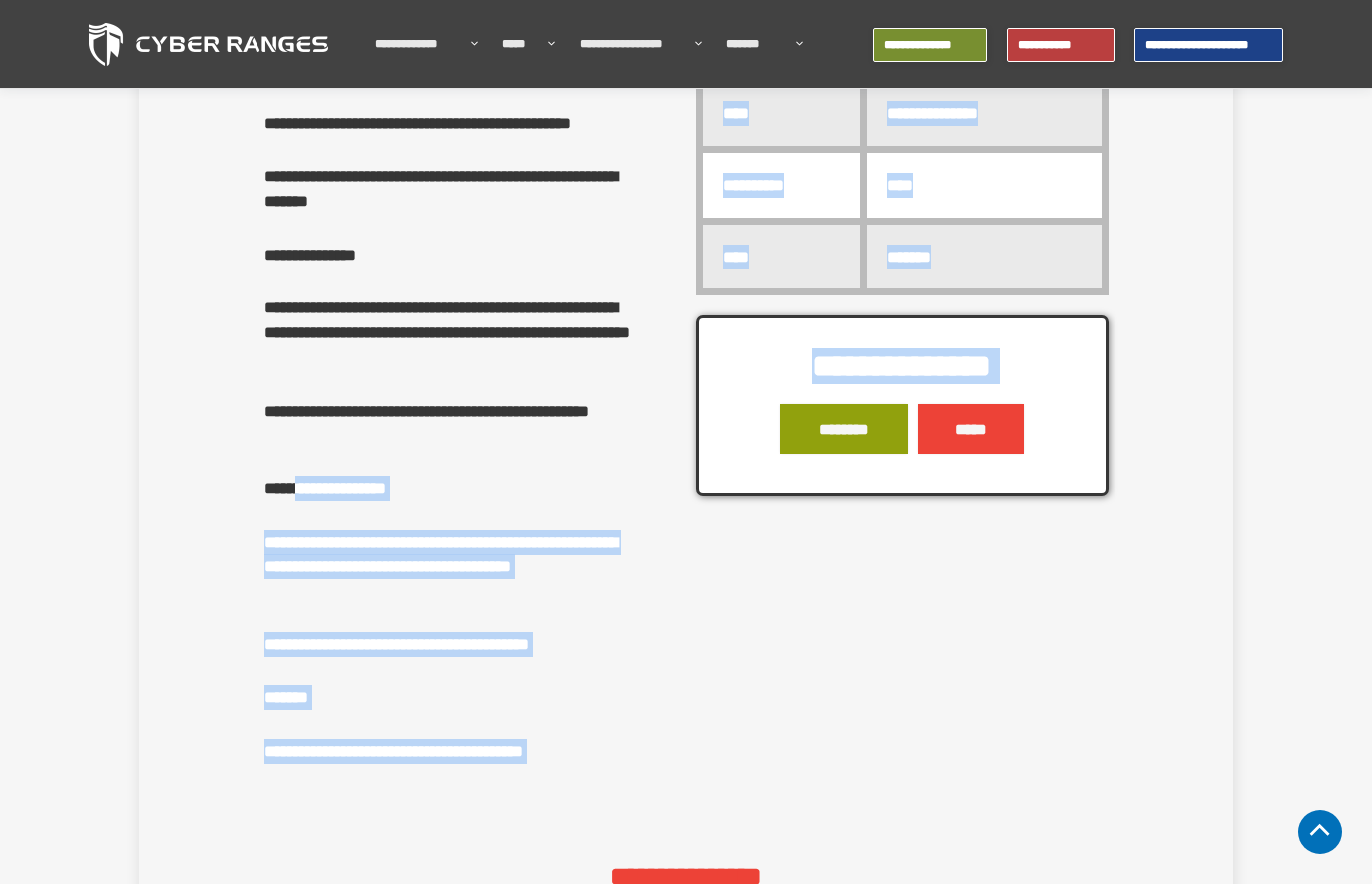 drag, startPoint x: 317, startPoint y: 464, endPoint x: 730, endPoint y: 593, distance: 432.67771 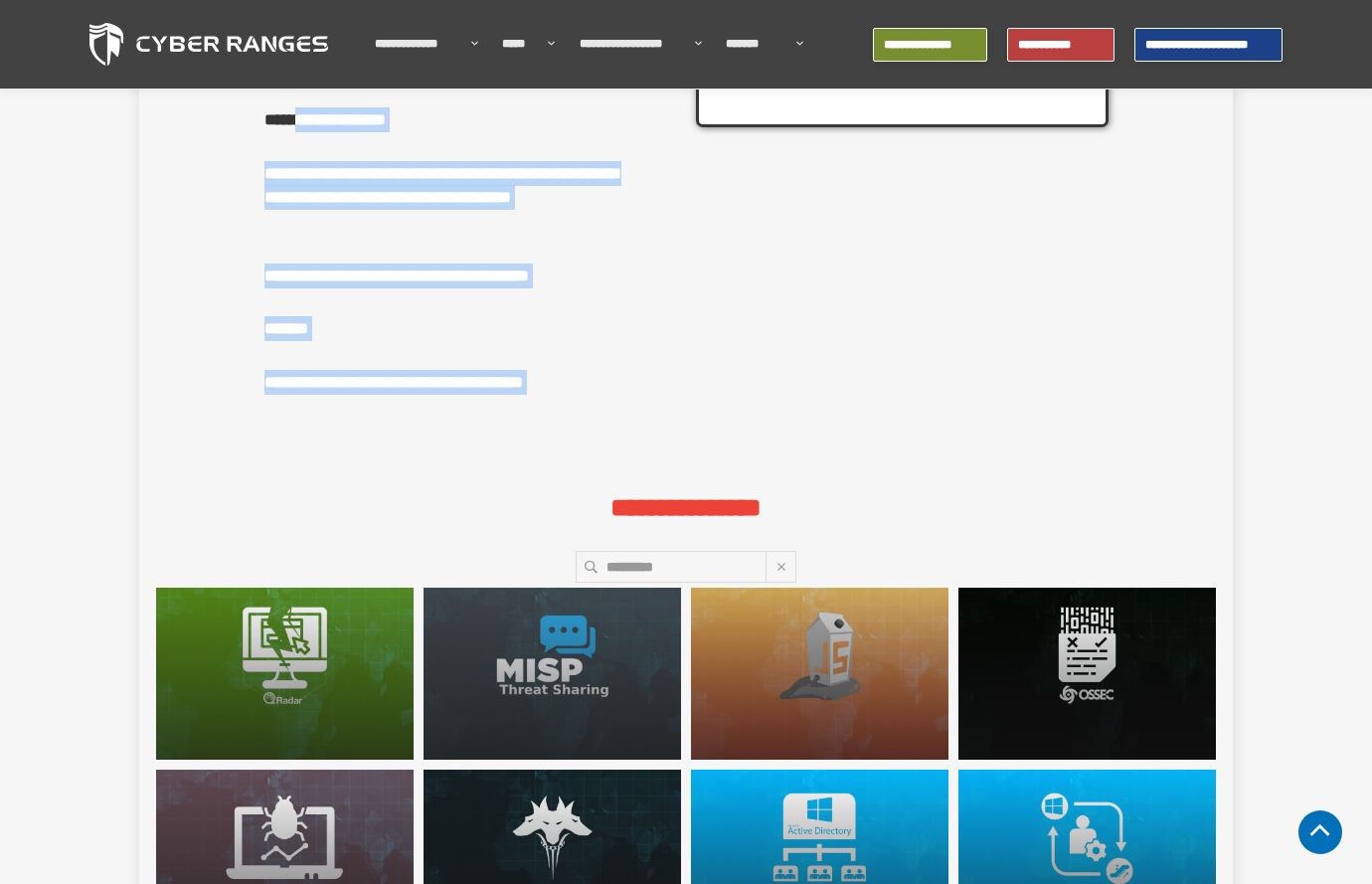 scroll, scrollTop: 994, scrollLeft: 0, axis: vertical 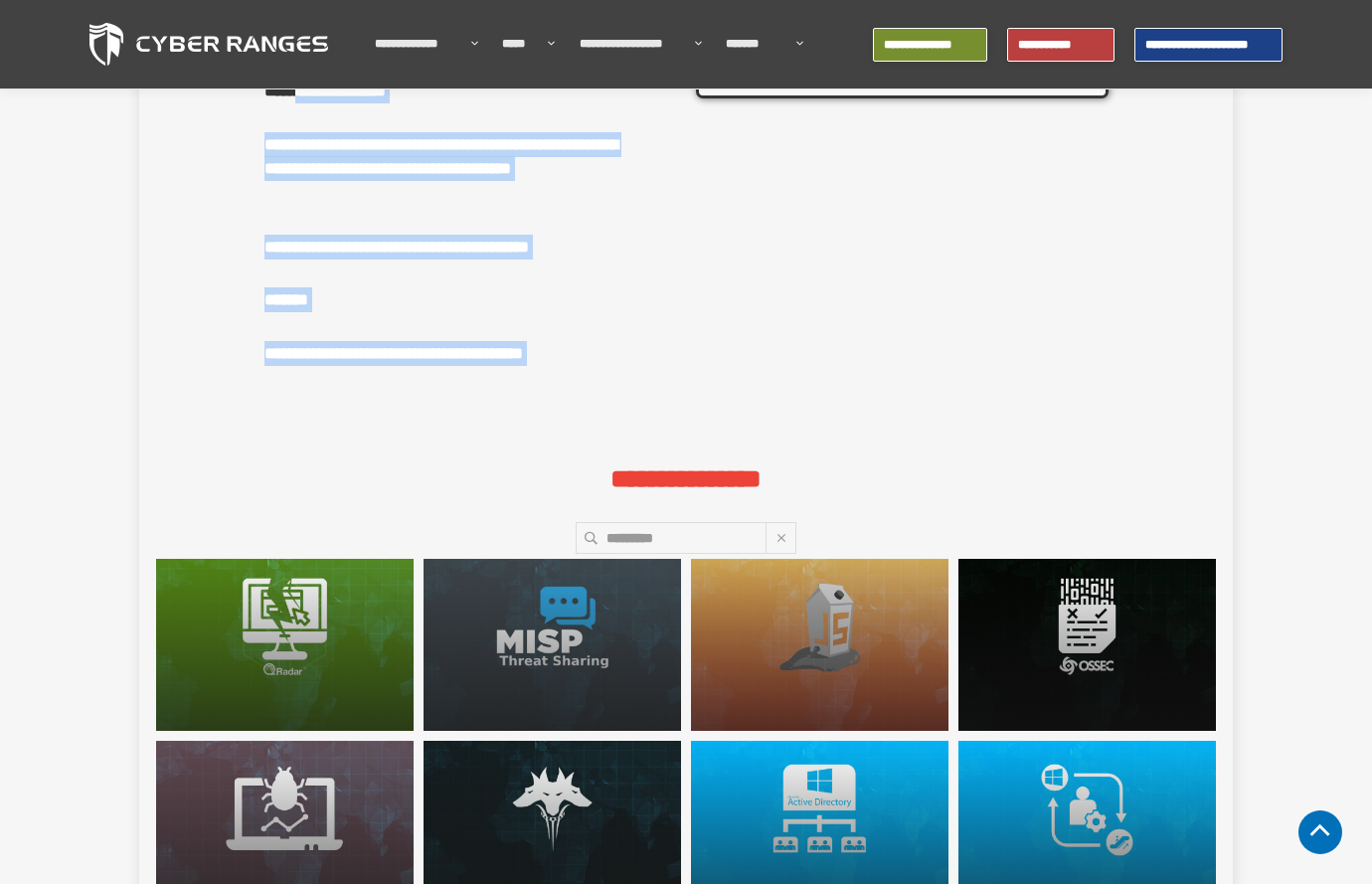click on "**********" at bounding box center [470, -114] 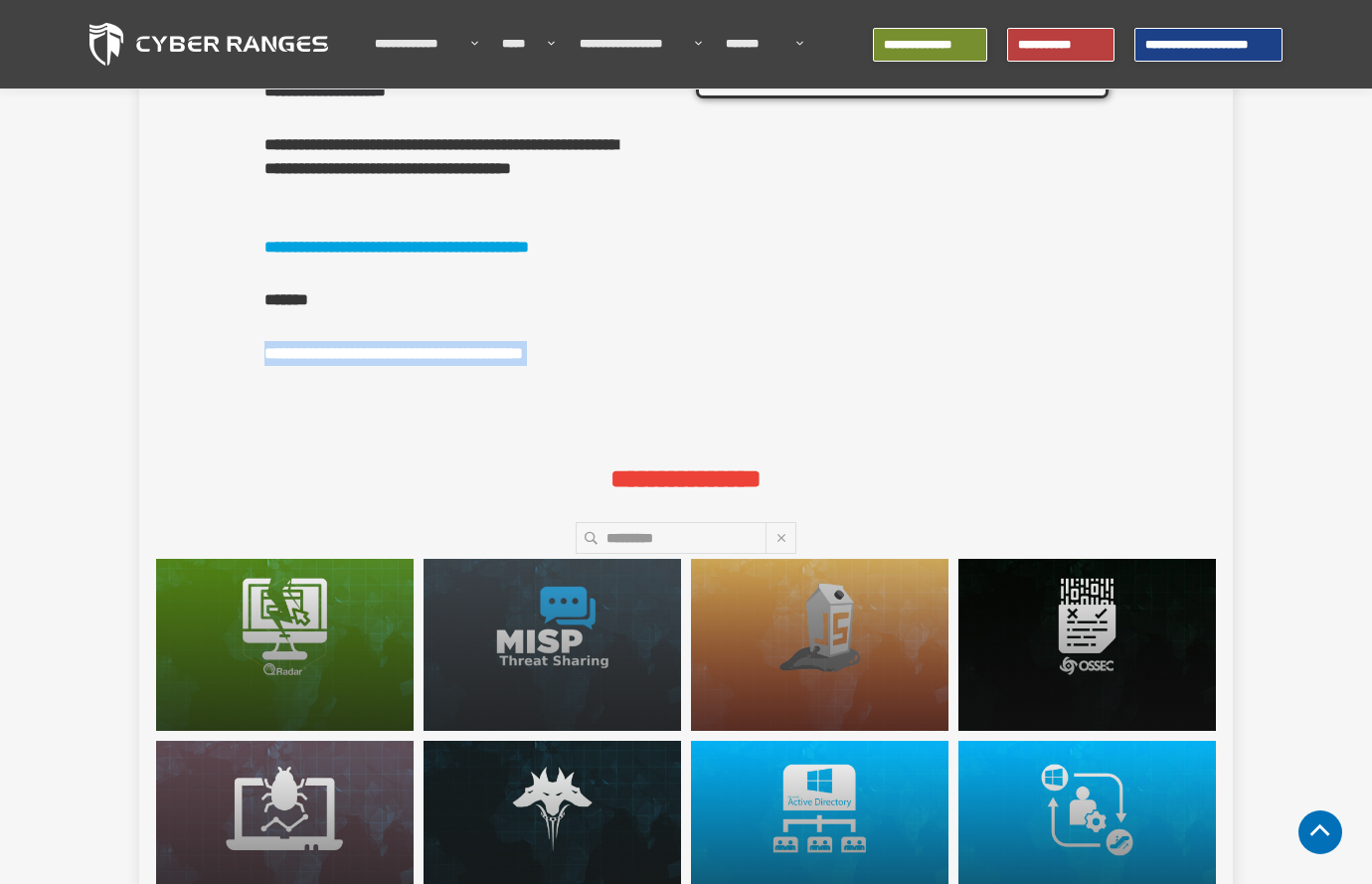 drag, startPoint x: 752, startPoint y: 362, endPoint x: 191, endPoint y: 362, distance: 561 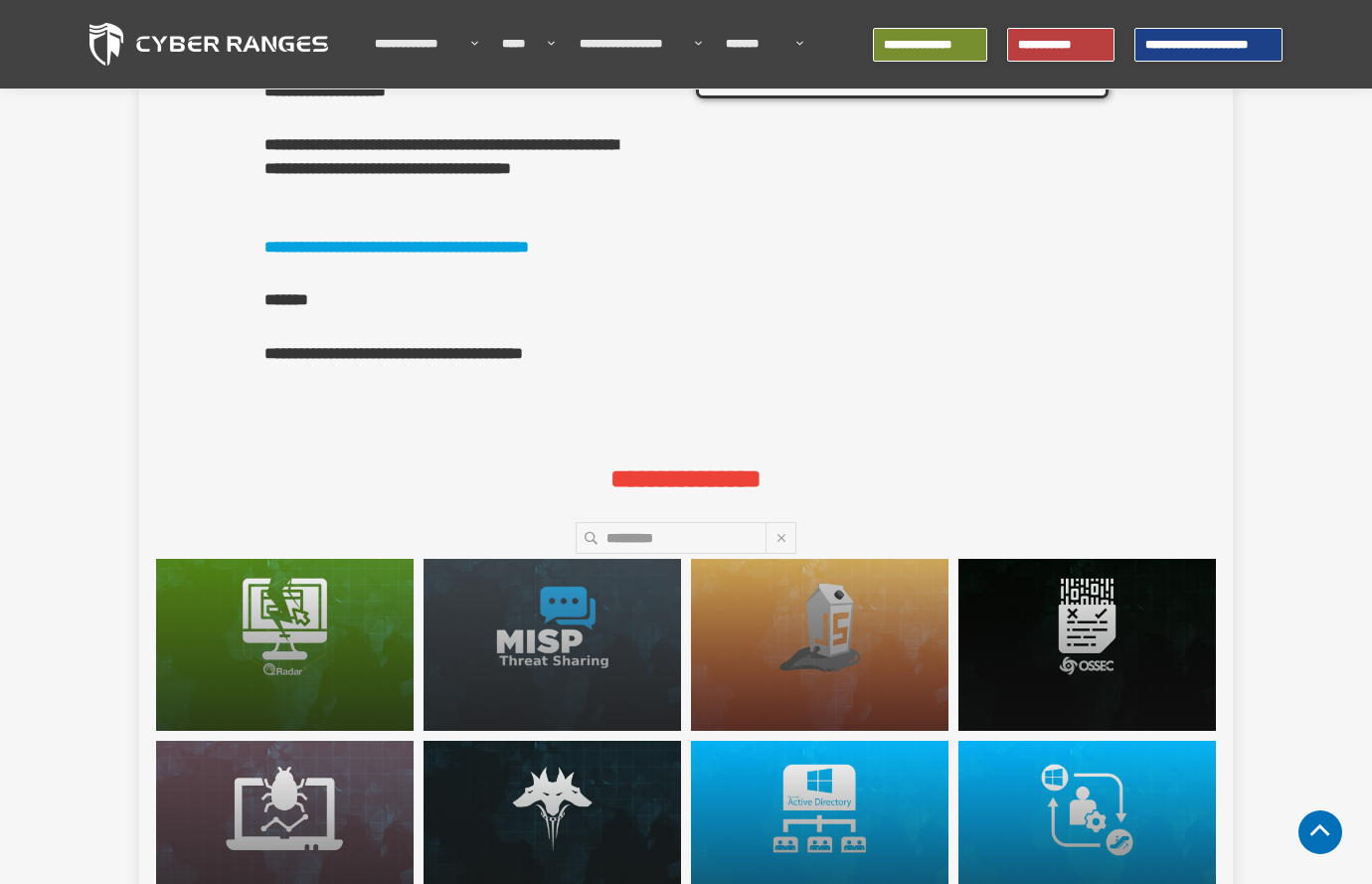 drag, startPoint x: 301, startPoint y: 500, endPoint x: 327, endPoint y: 504, distance: 26.305893 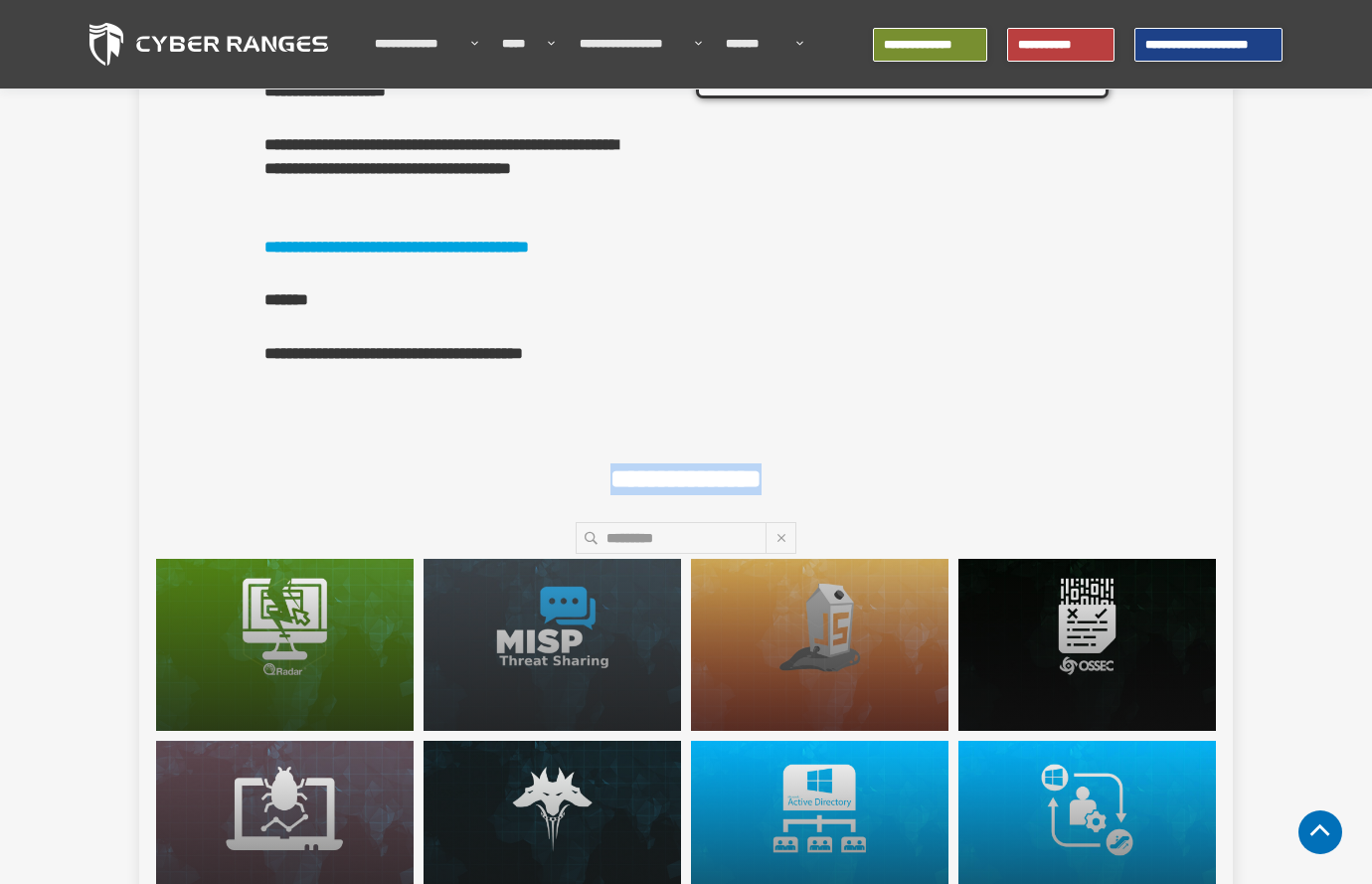 drag, startPoint x: 706, startPoint y: 496, endPoint x: 834, endPoint y: 494, distance: 128.0156 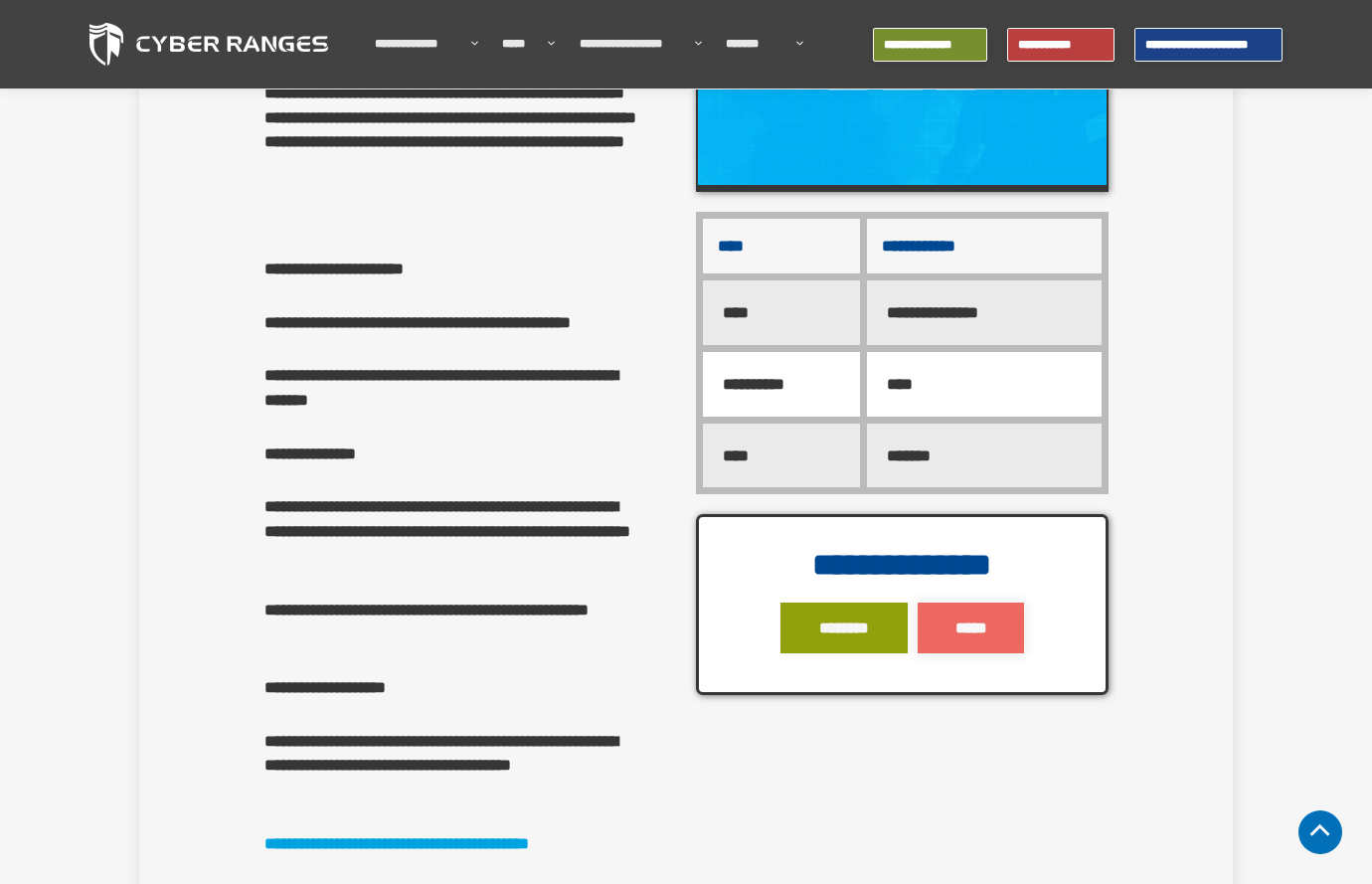 click on "*****" at bounding box center [970, 627] 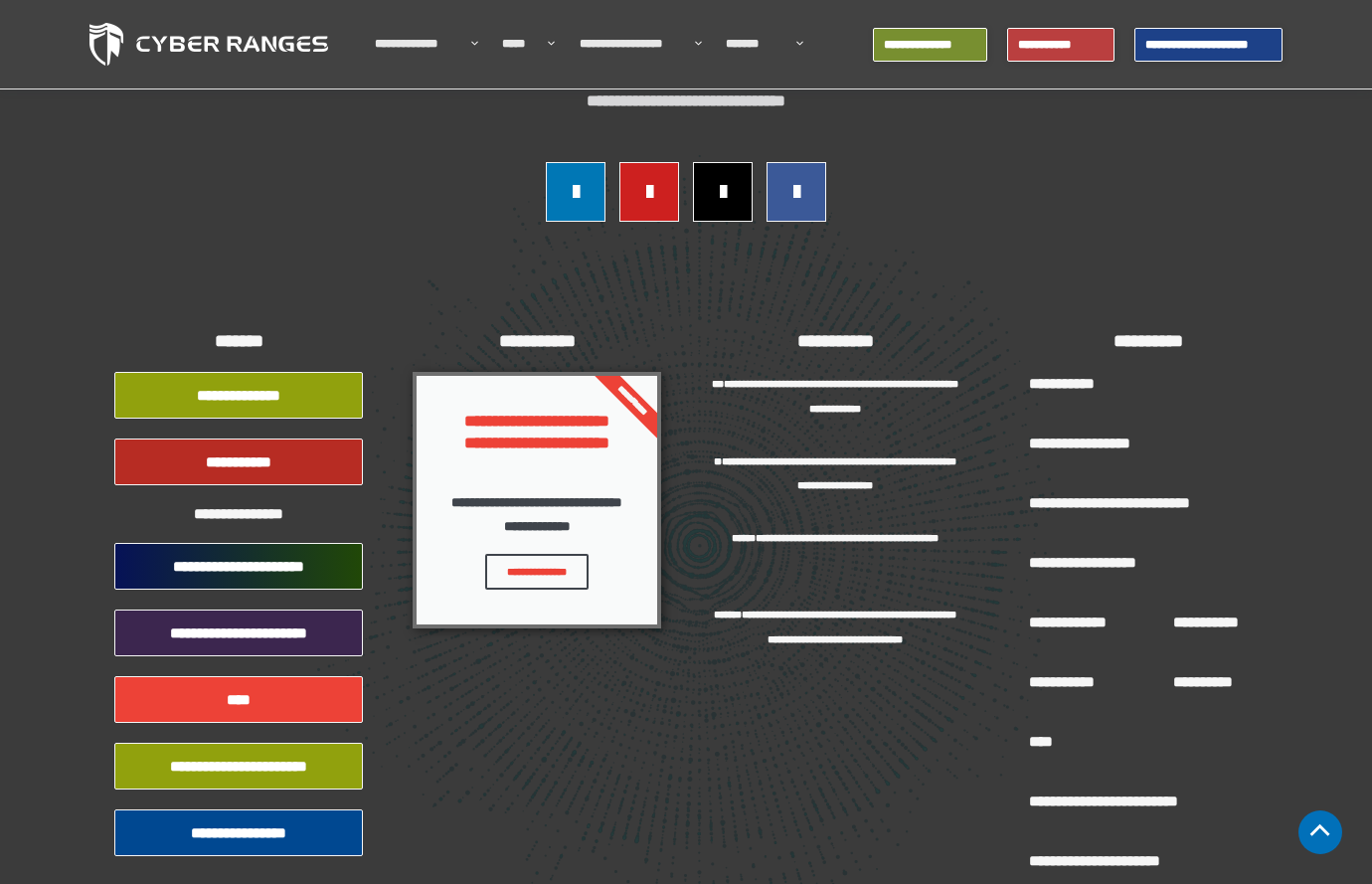 scroll, scrollTop: 2188, scrollLeft: 0, axis: vertical 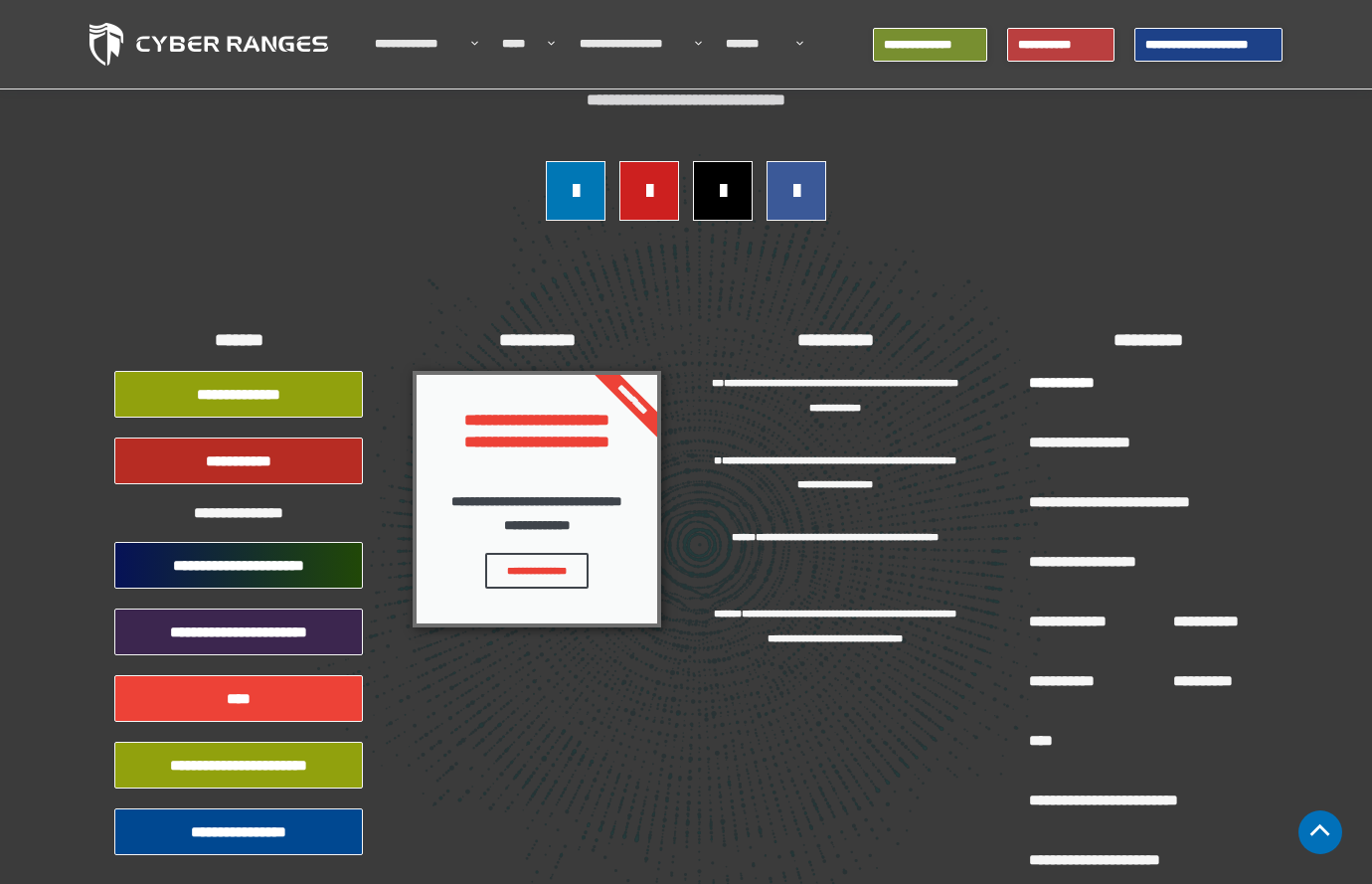 click on "**********" 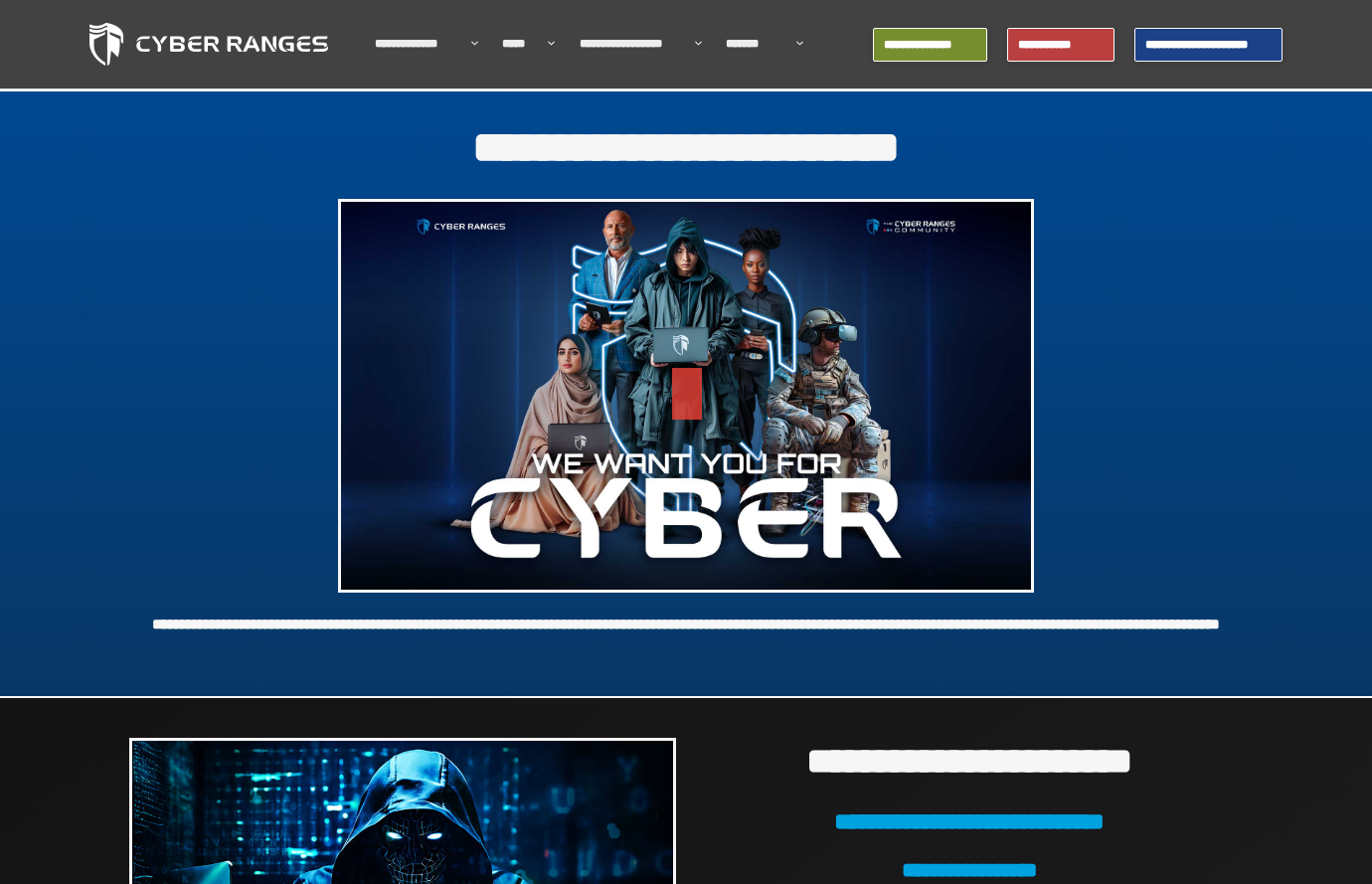 scroll, scrollTop: 0, scrollLeft: 0, axis: both 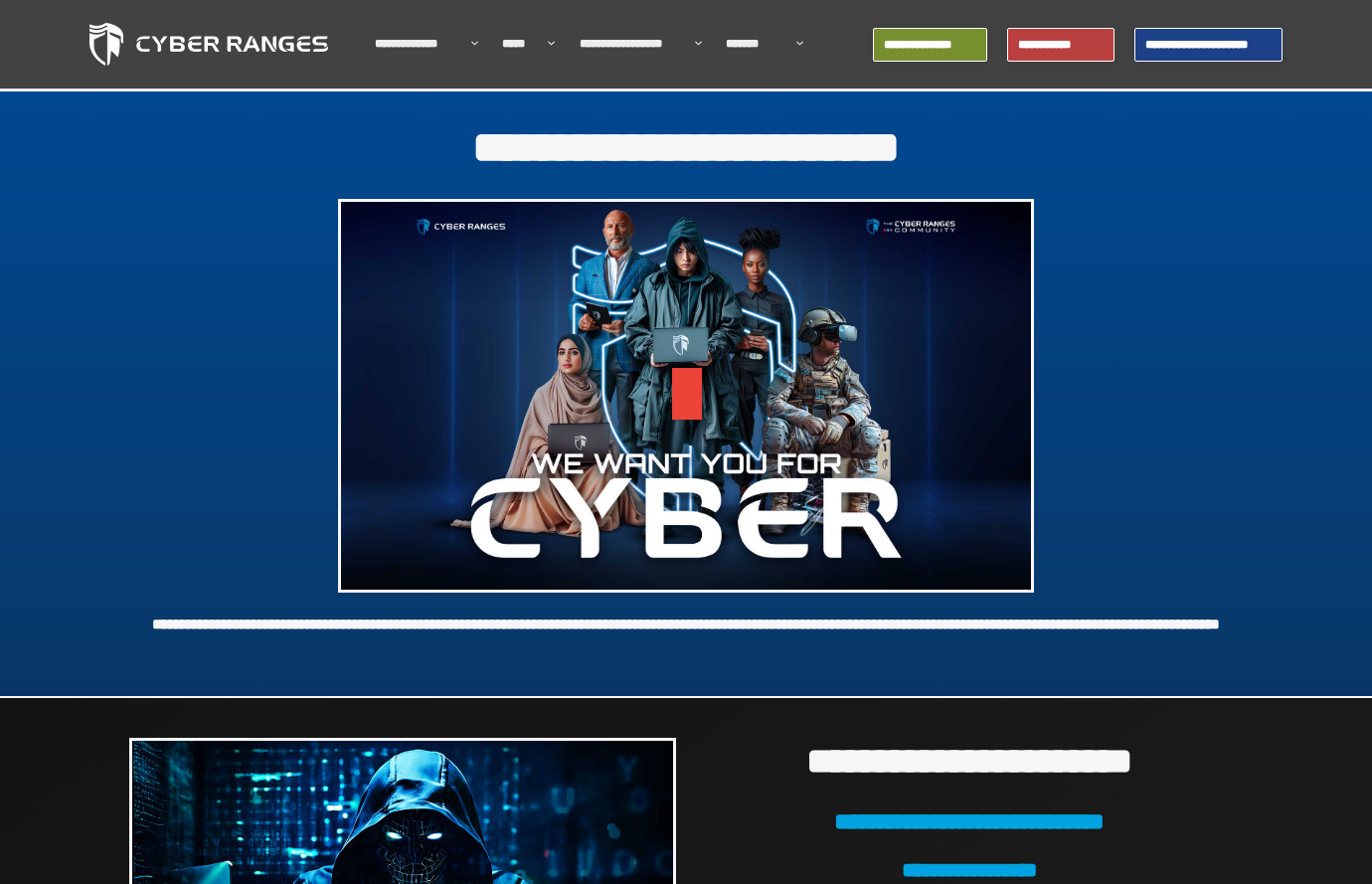 click at bounding box center (686, 396) 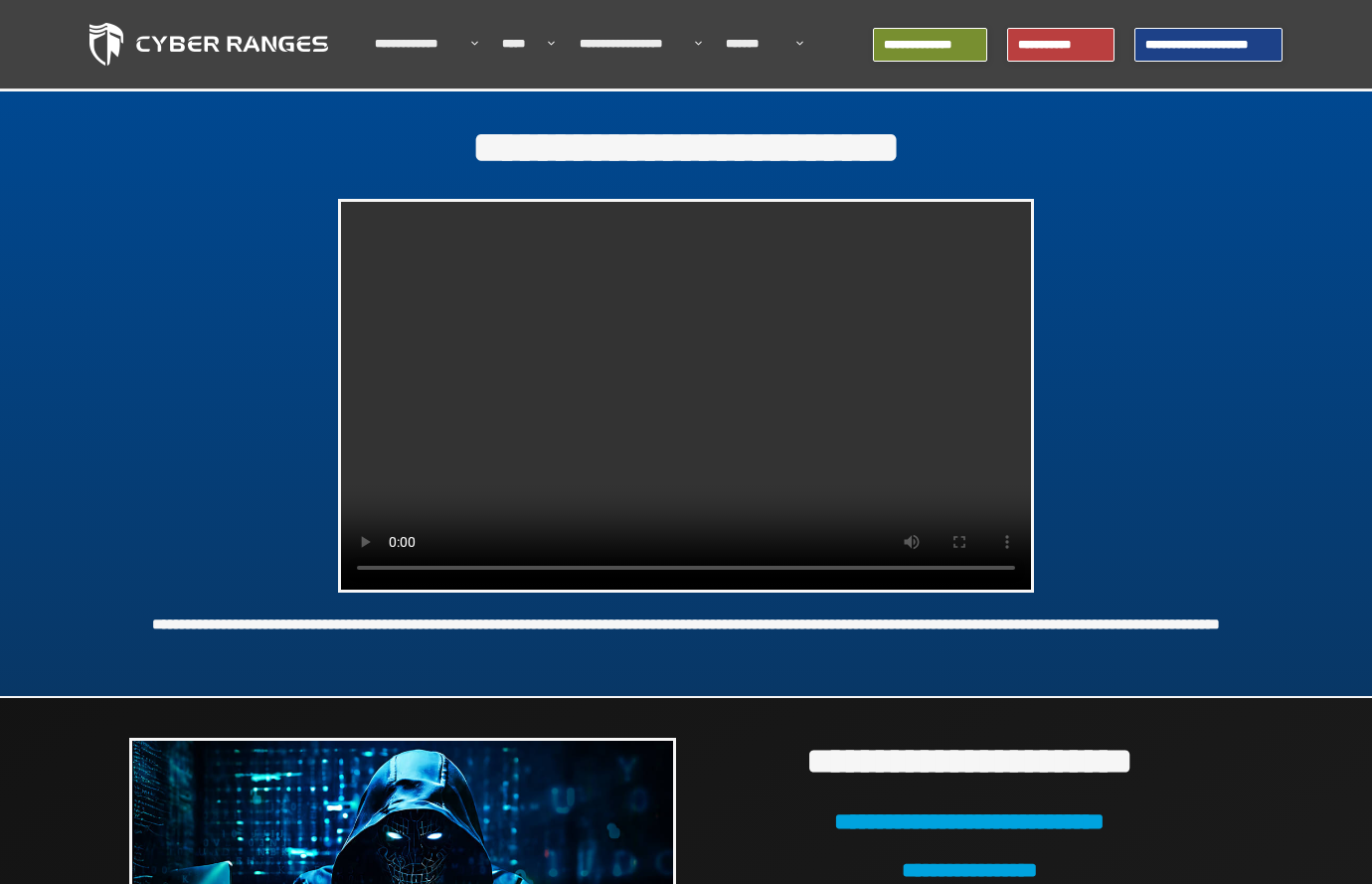 type 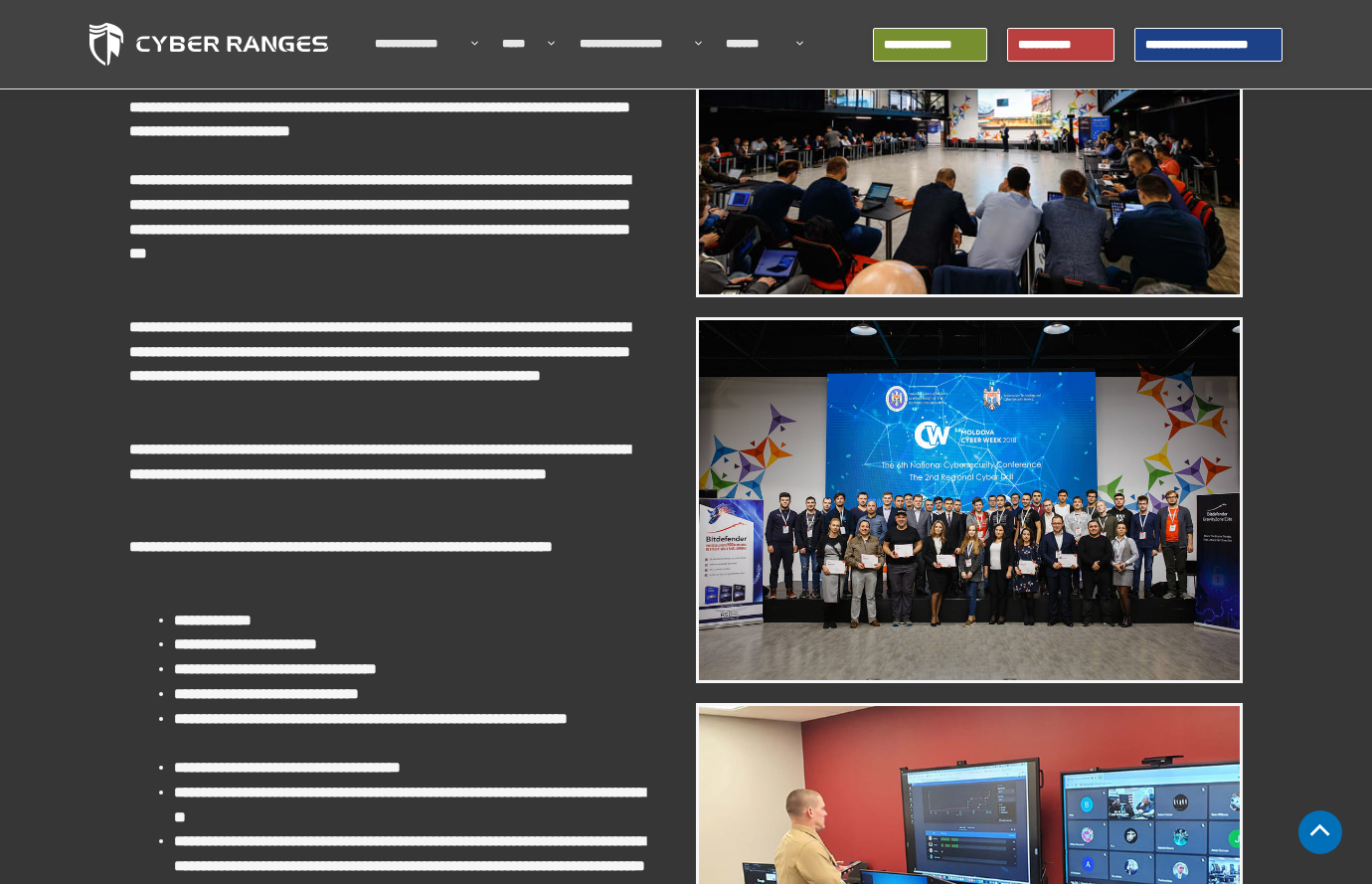scroll, scrollTop: 2088, scrollLeft: 0, axis: vertical 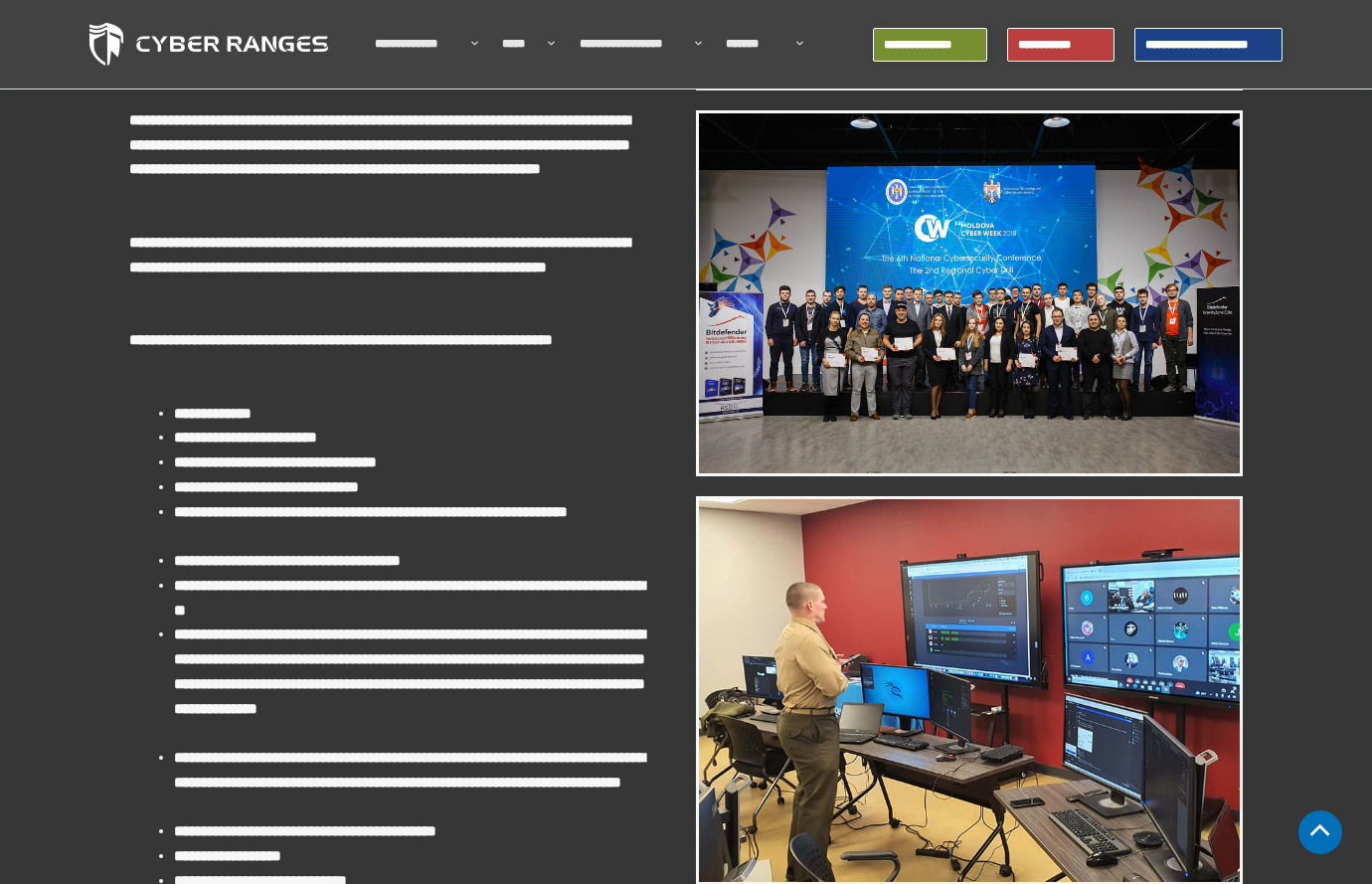 click on "**********" at bounding box center (686, 679) 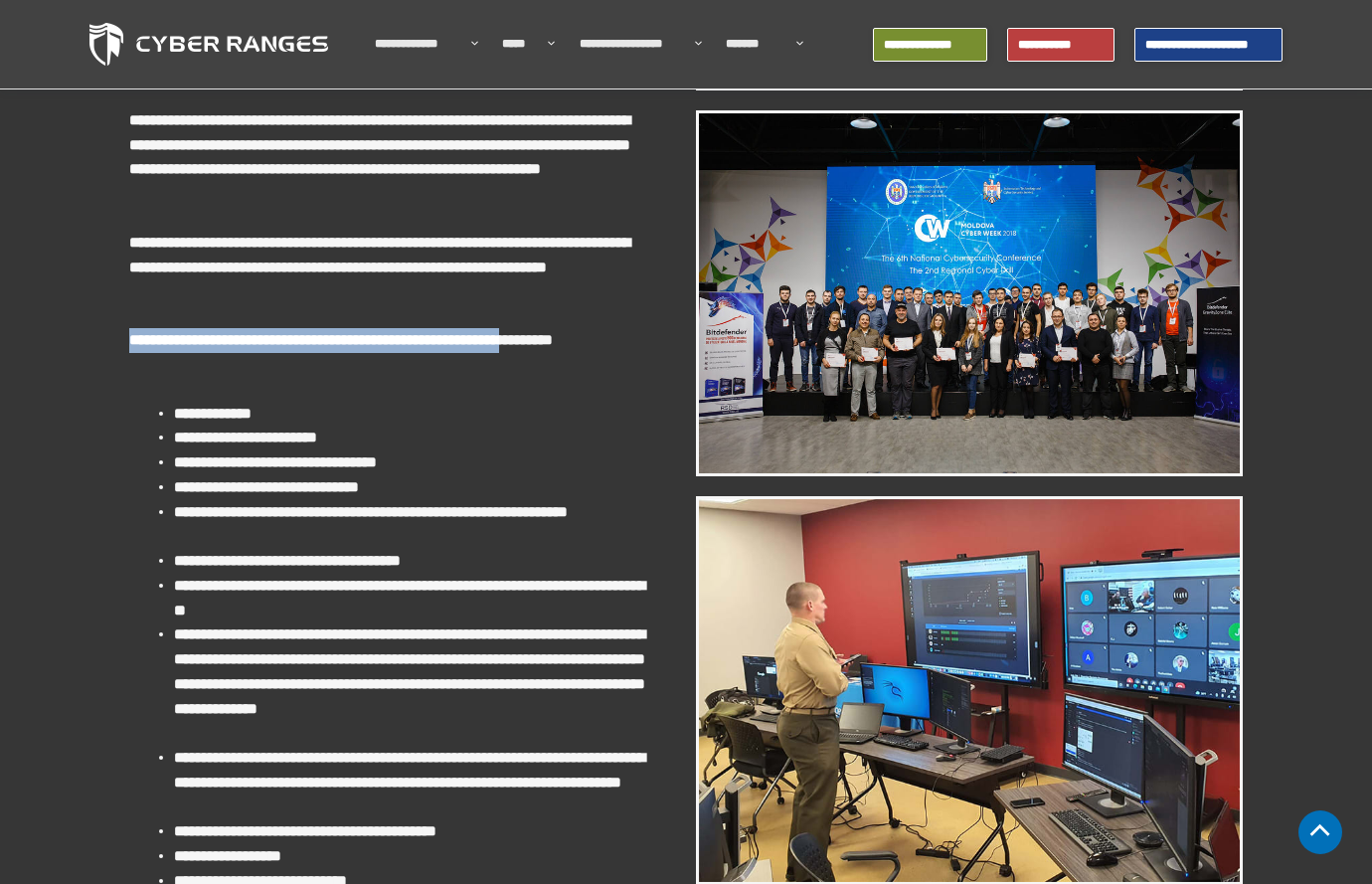 drag, startPoint x: 133, startPoint y: 345, endPoint x: 650, endPoint y: 345, distance: 517 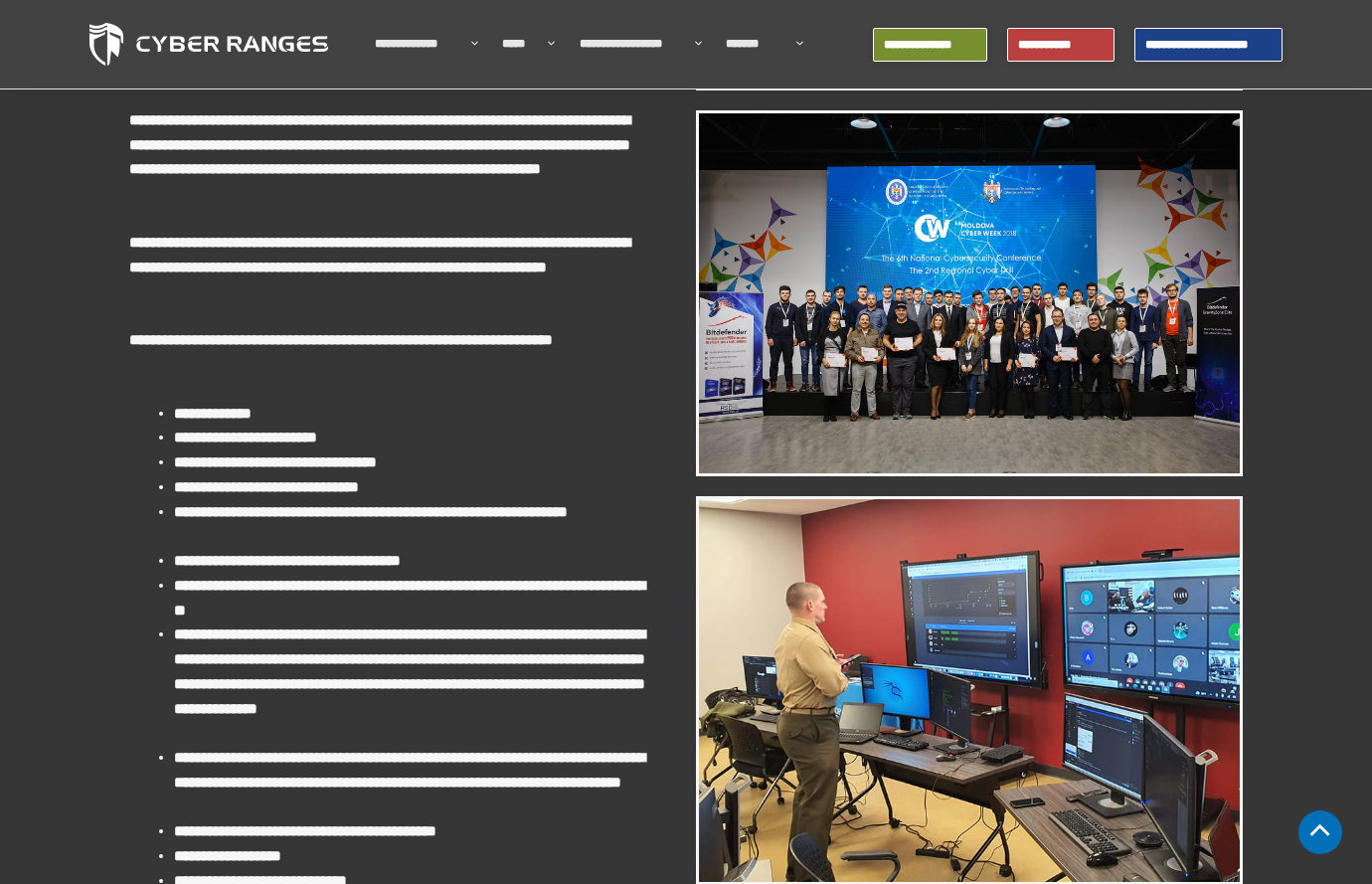 click on "**********" at bounding box center (388, 699) 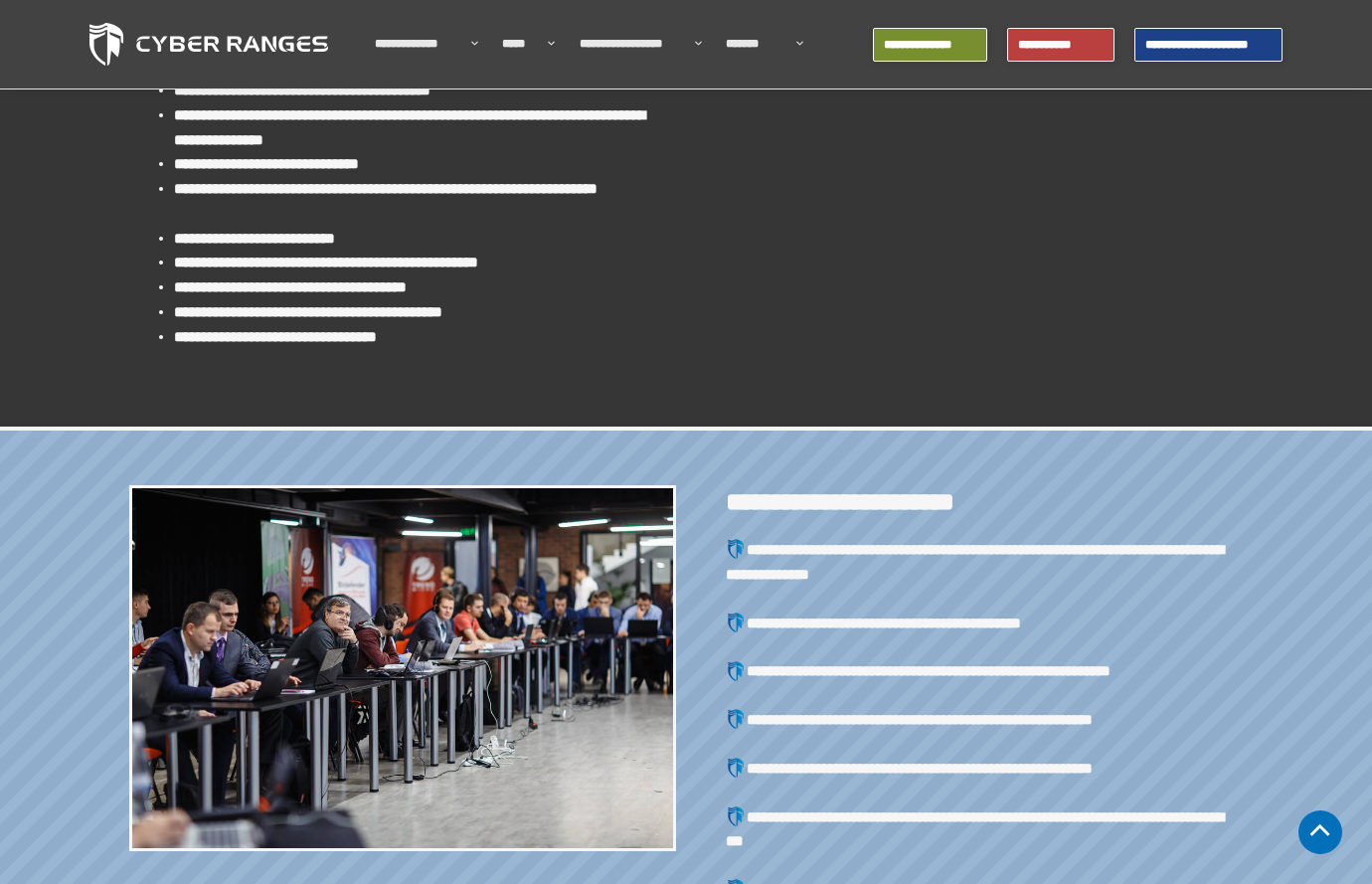 scroll, scrollTop: 3580, scrollLeft: 0, axis: vertical 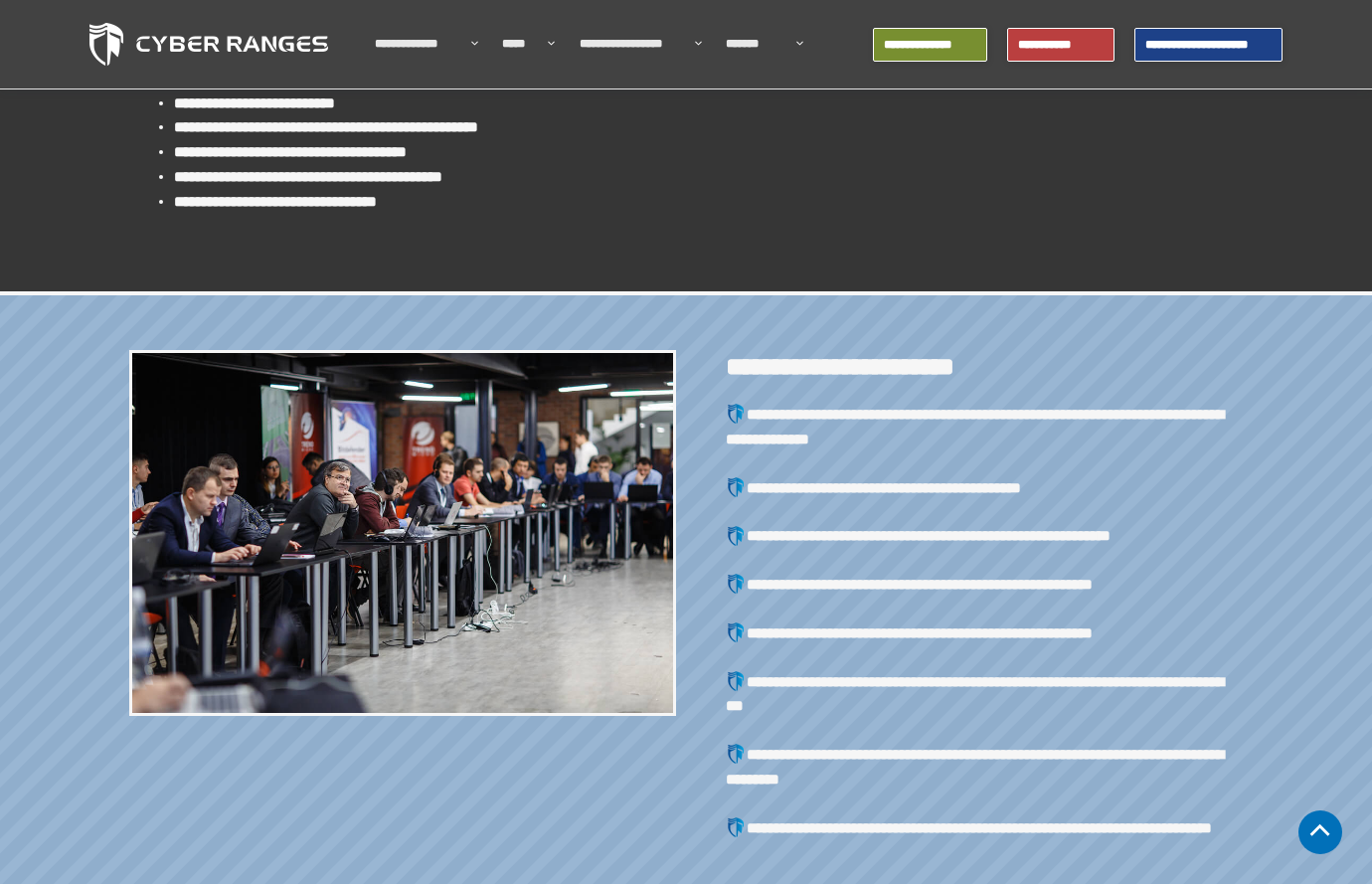 click at bounding box center [403, 533] 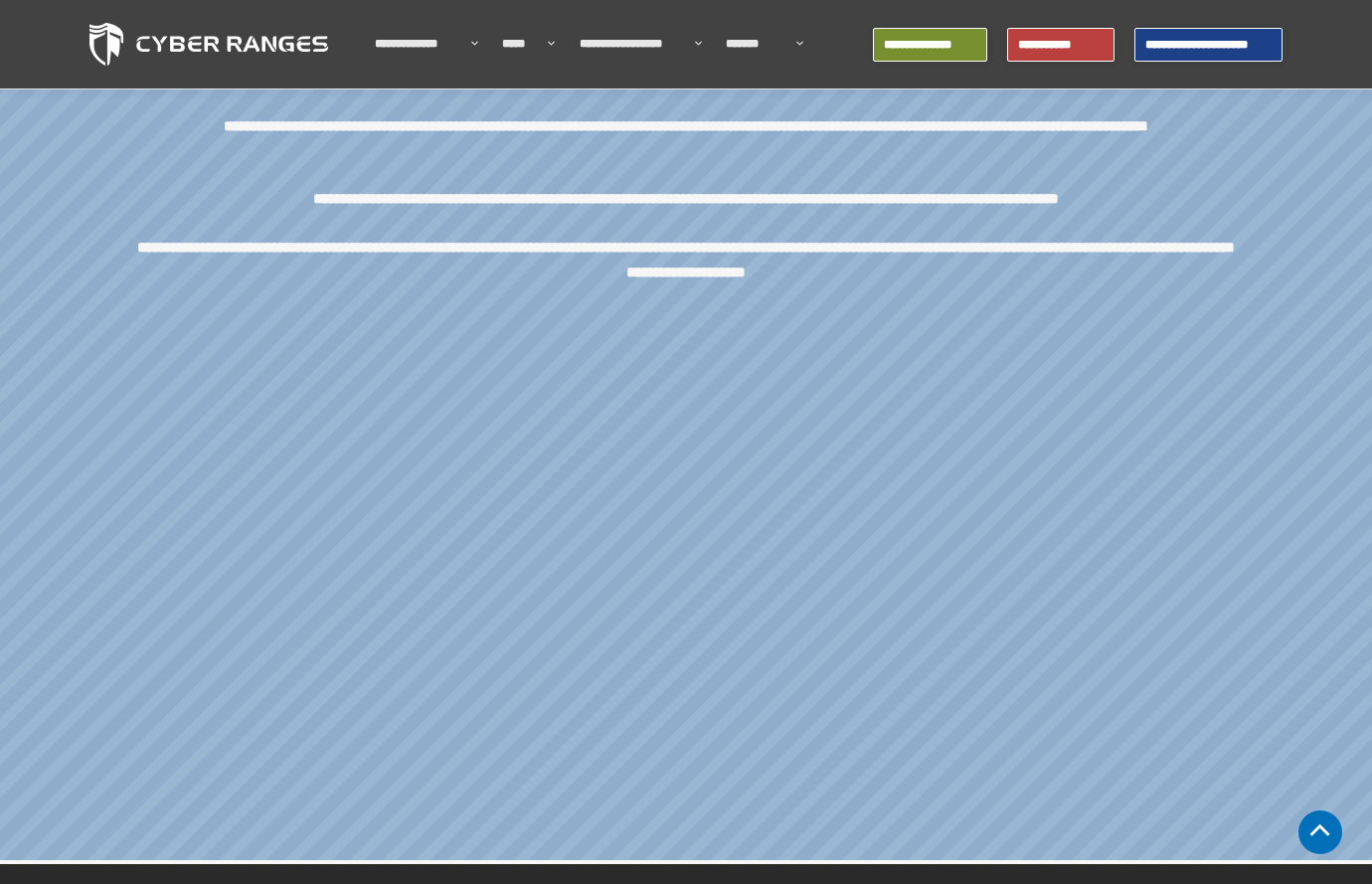 scroll, scrollTop: 6066, scrollLeft: 0, axis: vertical 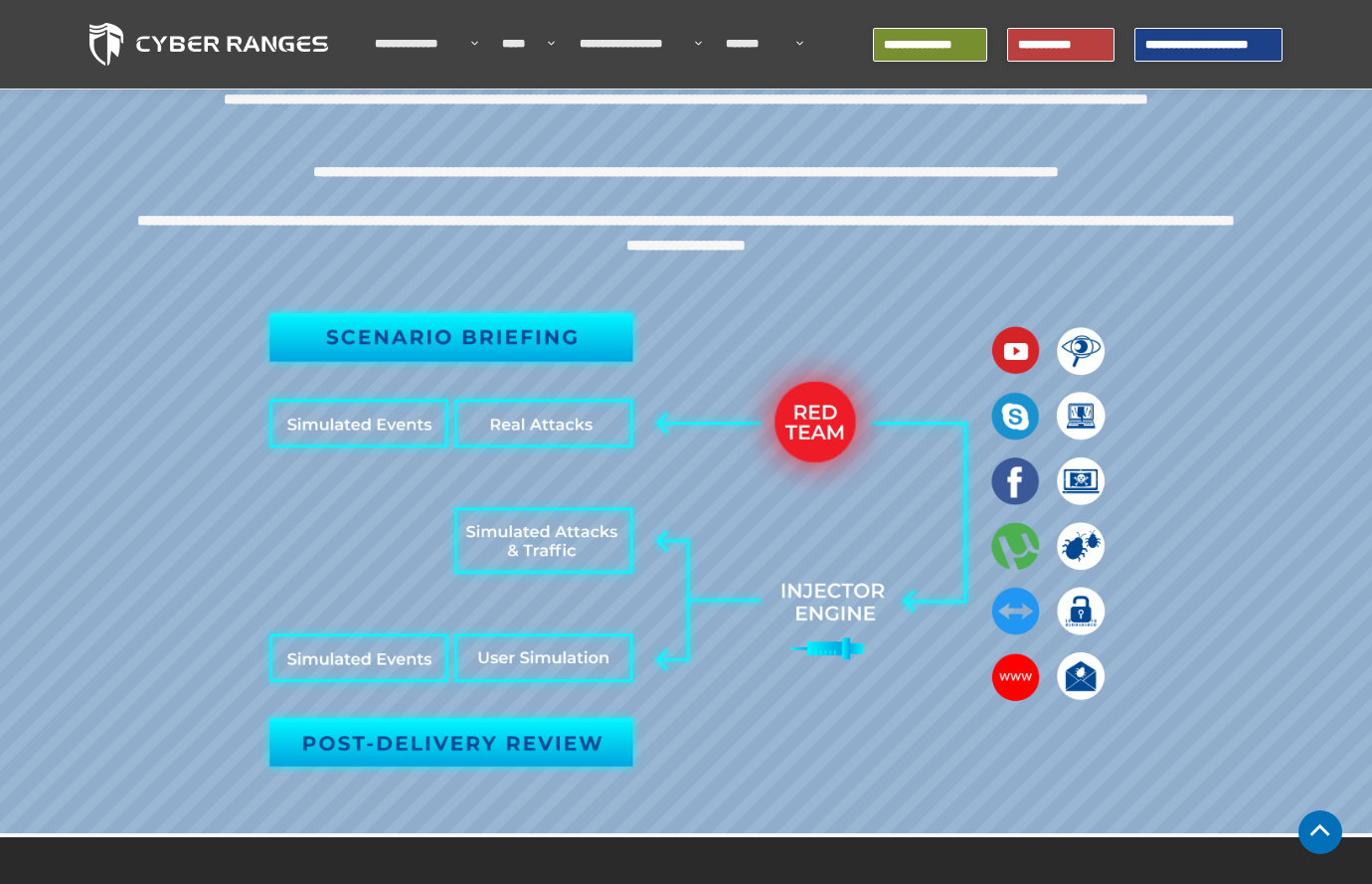 click at bounding box center (686, 540) 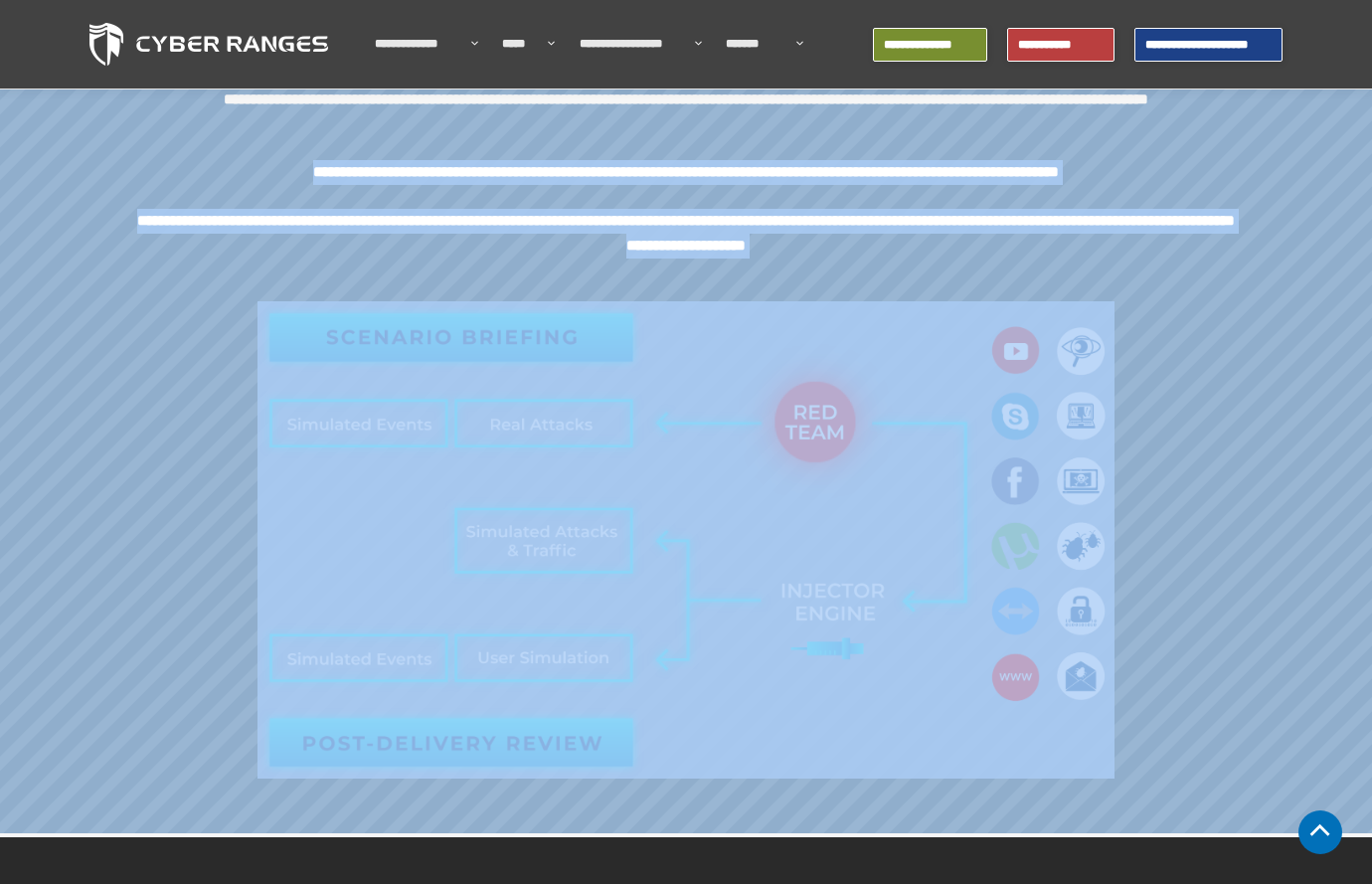 drag, startPoint x: 180, startPoint y: 166, endPoint x: 1178, endPoint y: 754, distance: 1158.3385 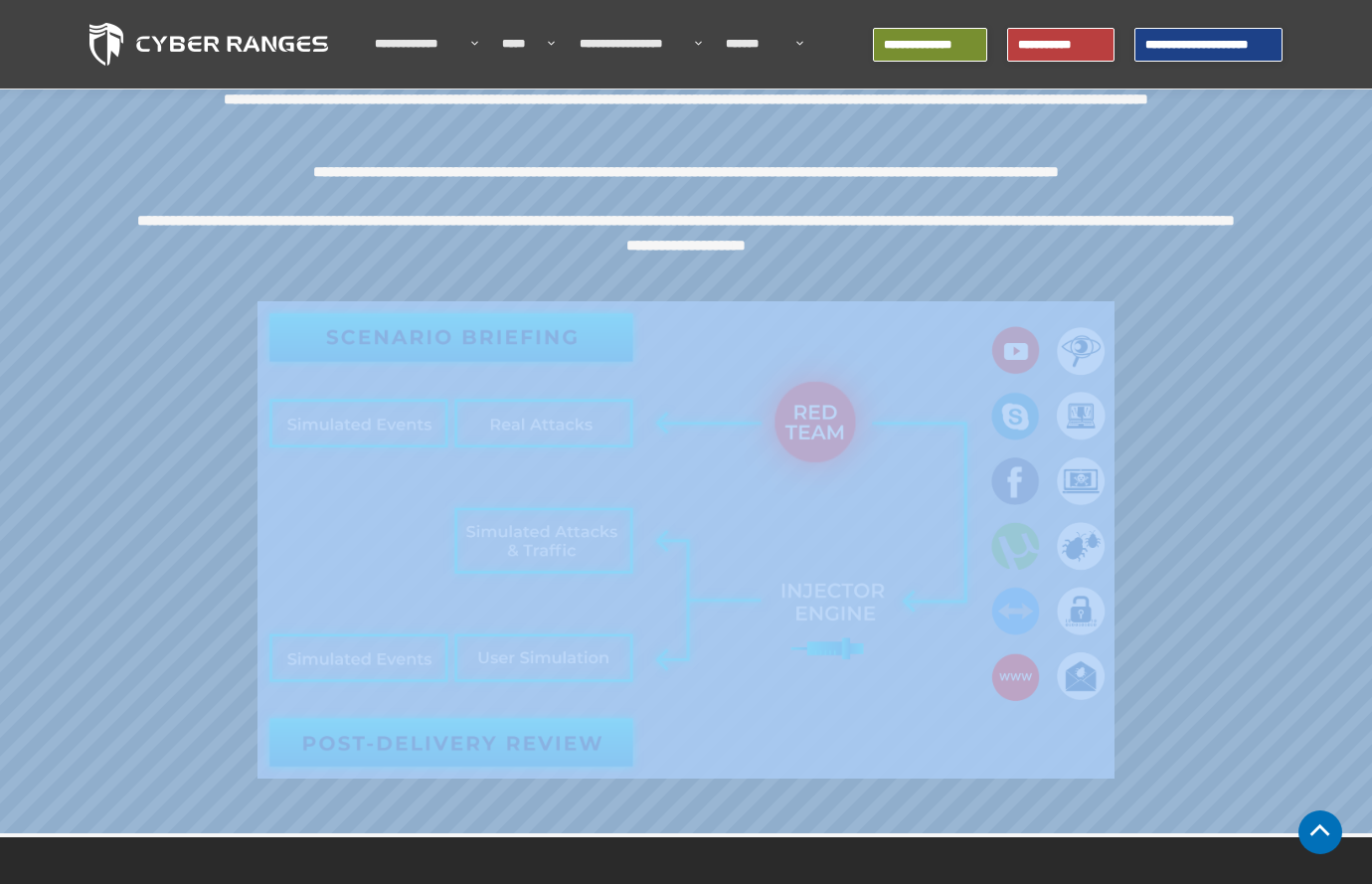 drag, startPoint x: 1208, startPoint y: 628, endPoint x: 202, endPoint y: 442, distance: 1023.0503 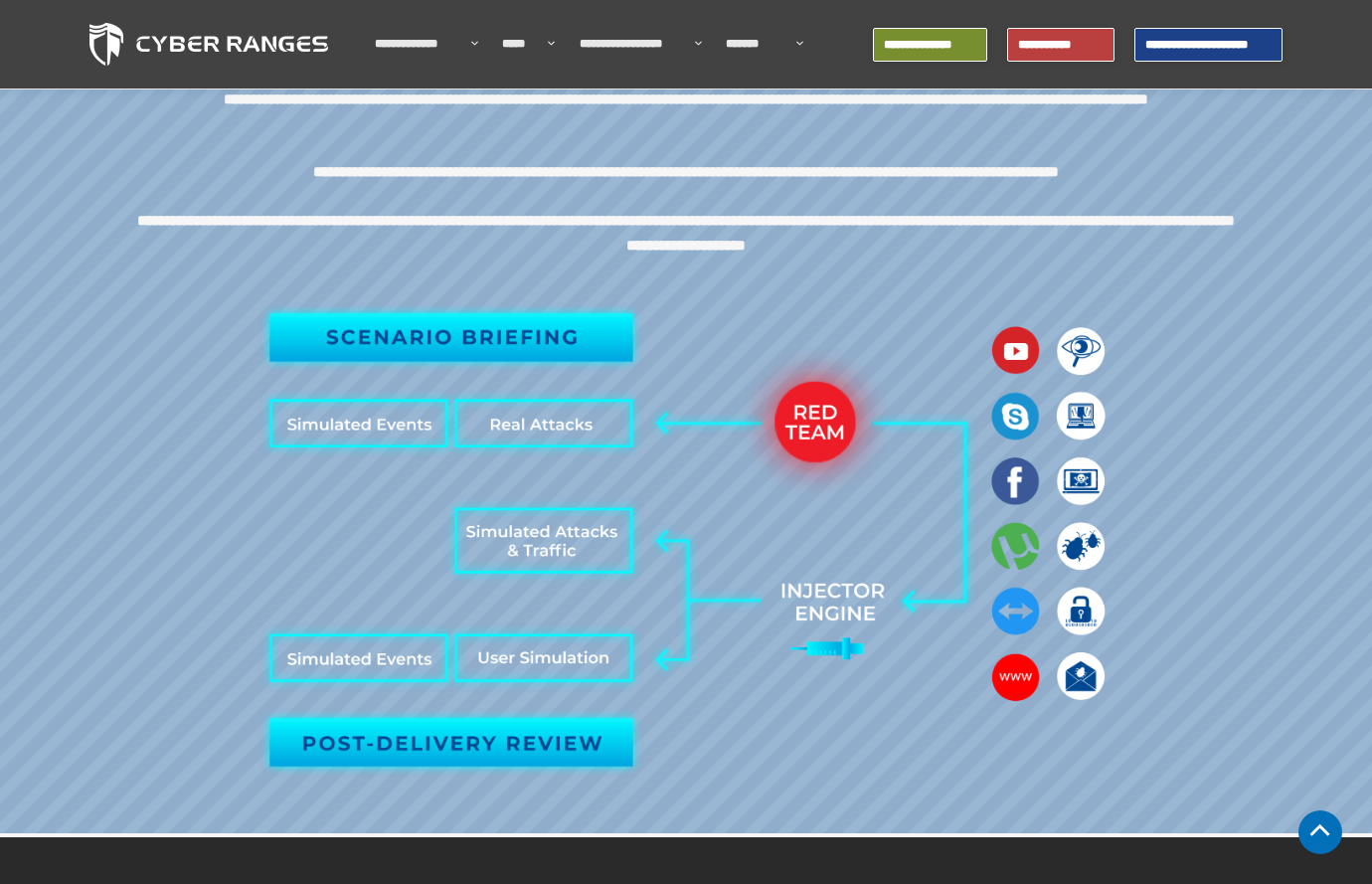 drag, startPoint x: 249, startPoint y: 265, endPoint x: 587, endPoint y: 147, distance: 358.00559 